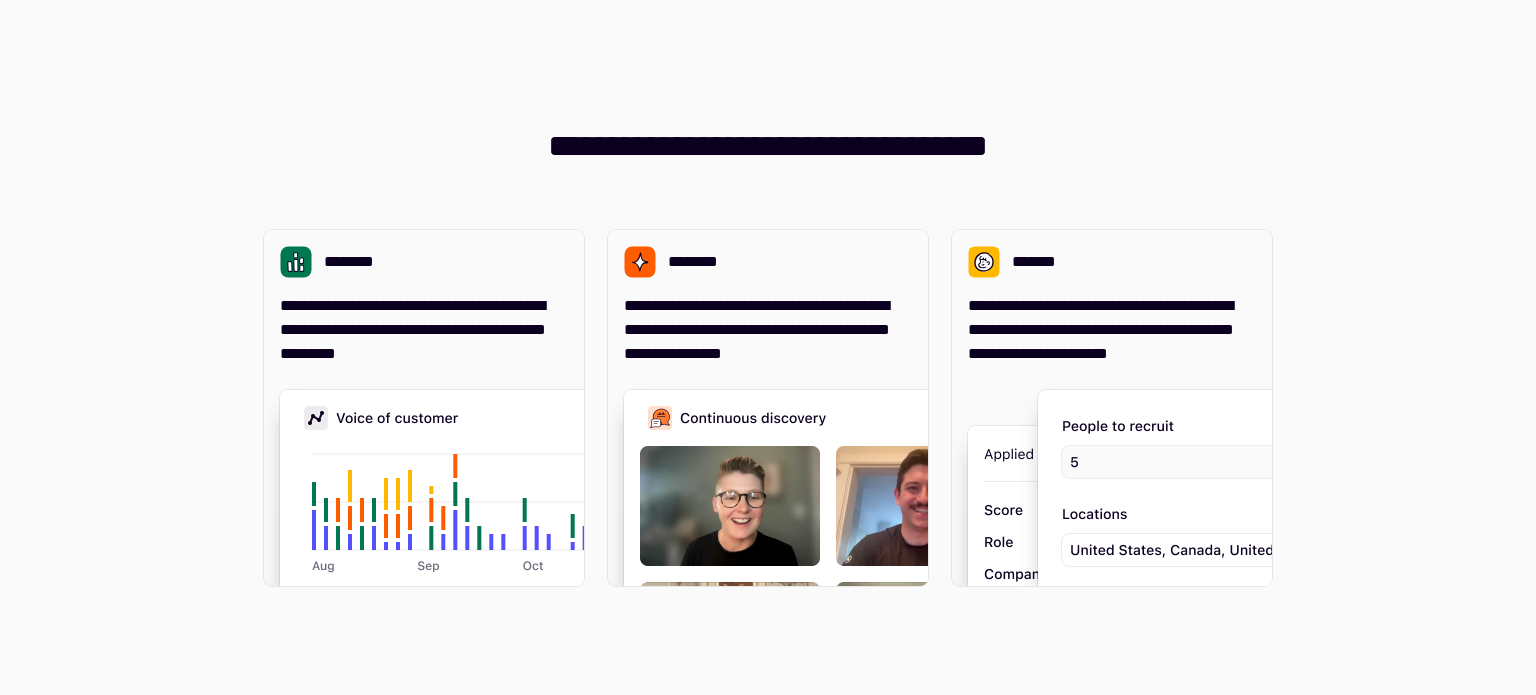 scroll, scrollTop: 0, scrollLeft: 0, axis: both 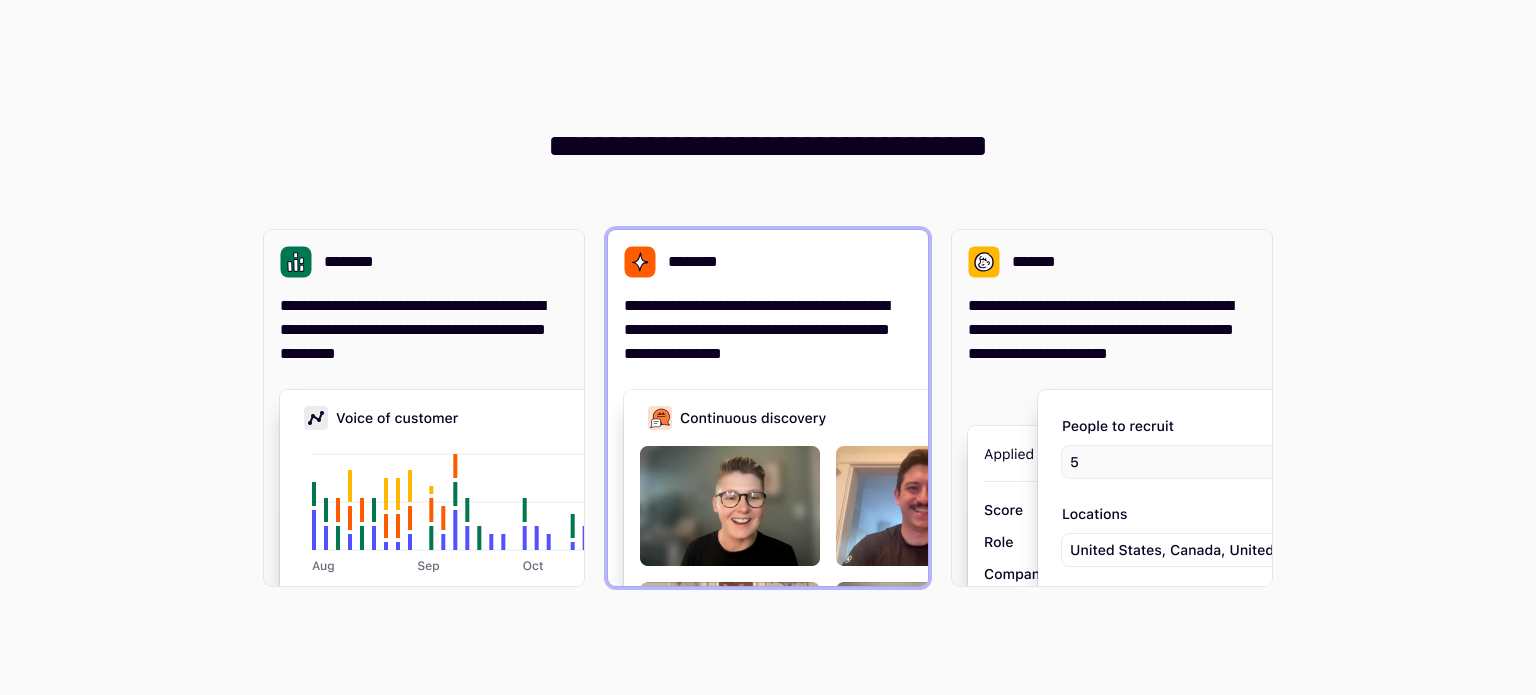 click on "**********" at bounding box center [768, 408] 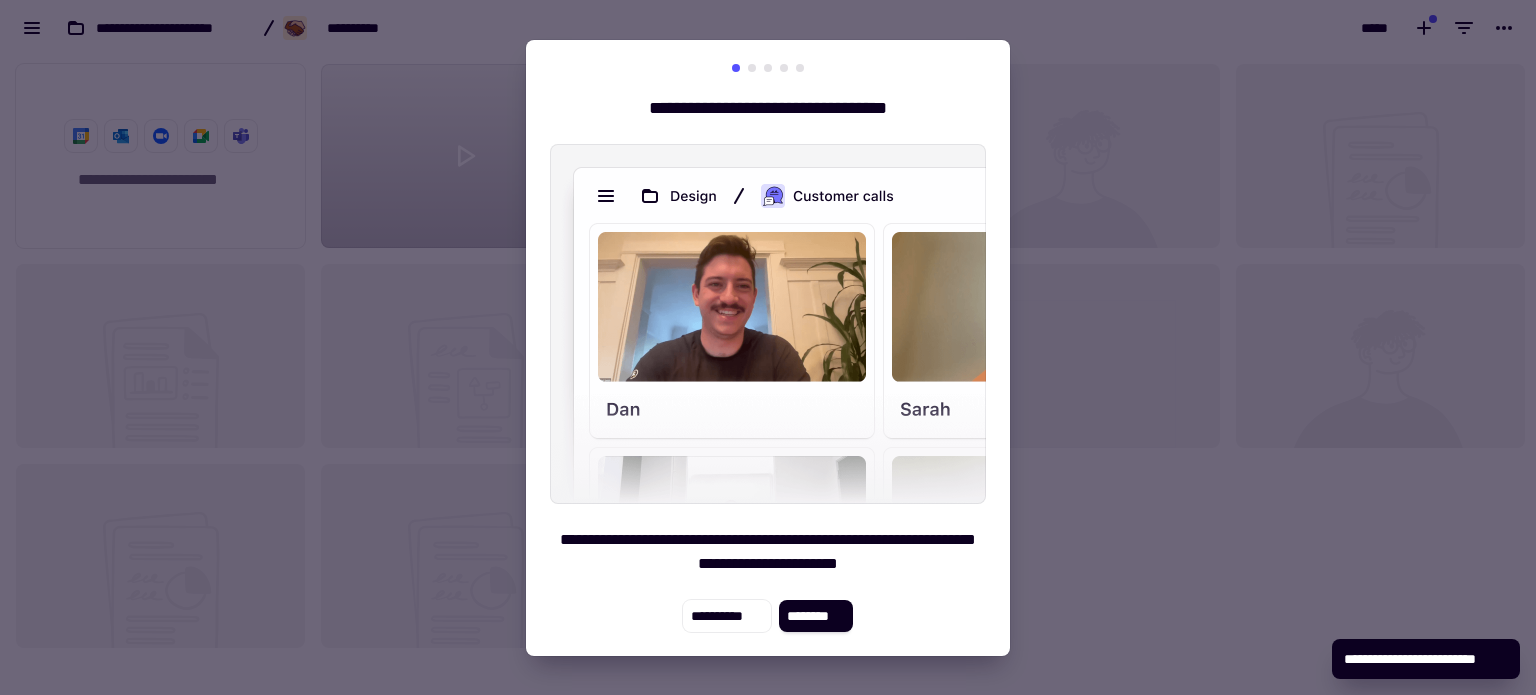 scroll, scrollTop: 16, scrollLeft: 16, axis: both 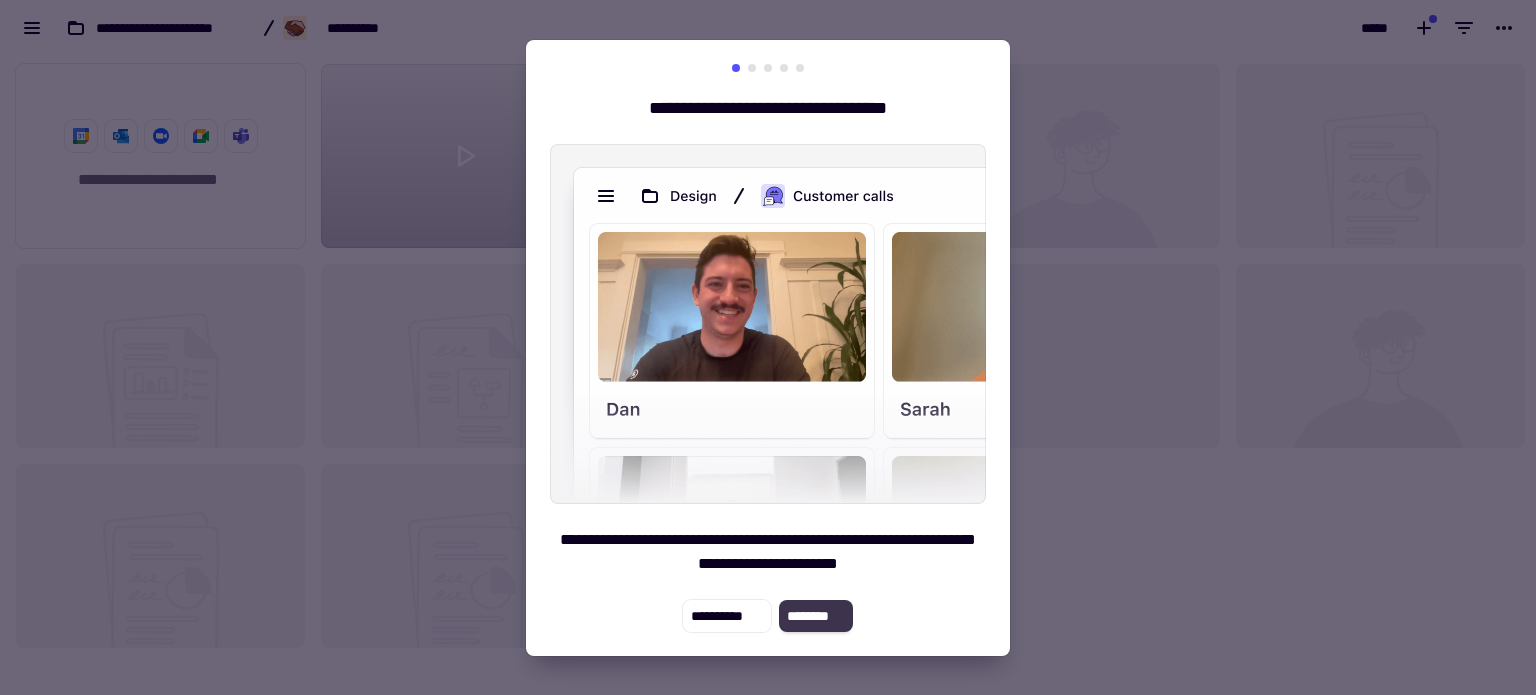 click on "********" 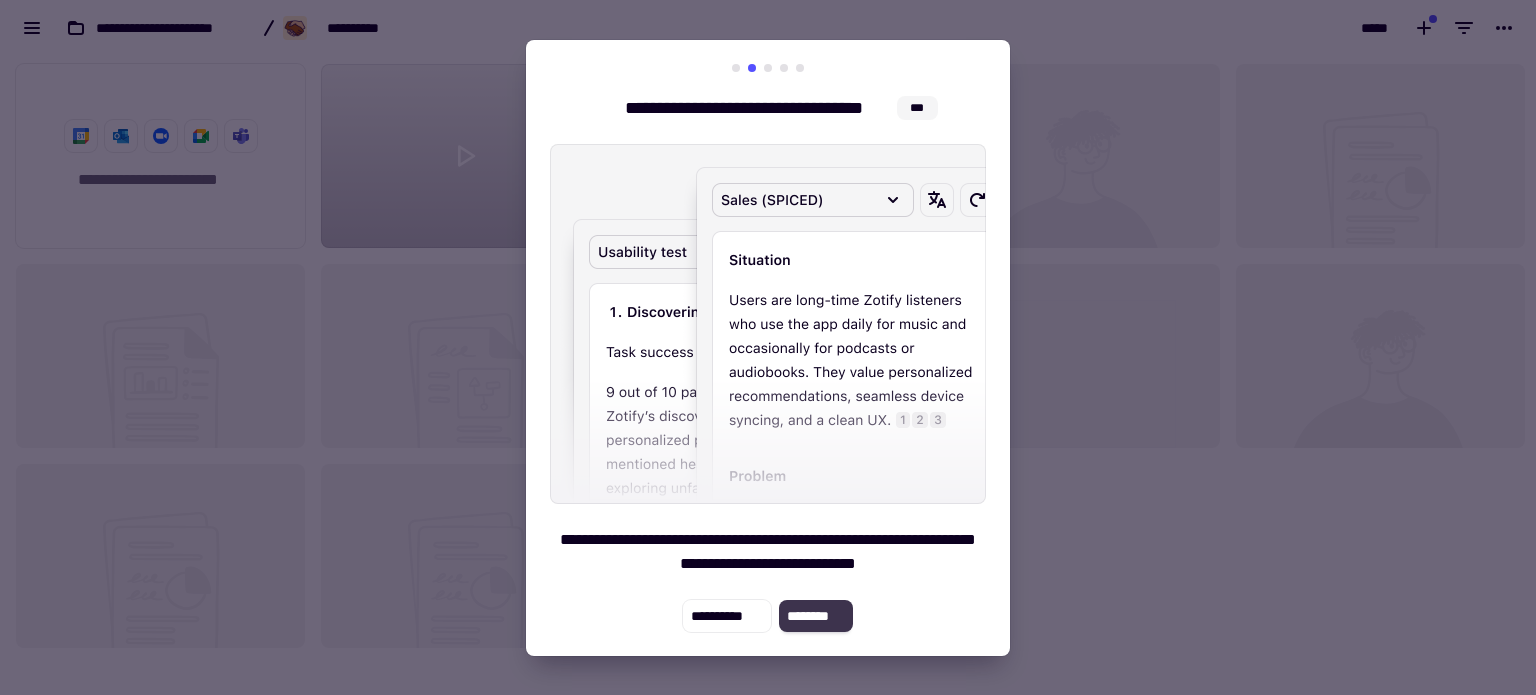 click on "********" 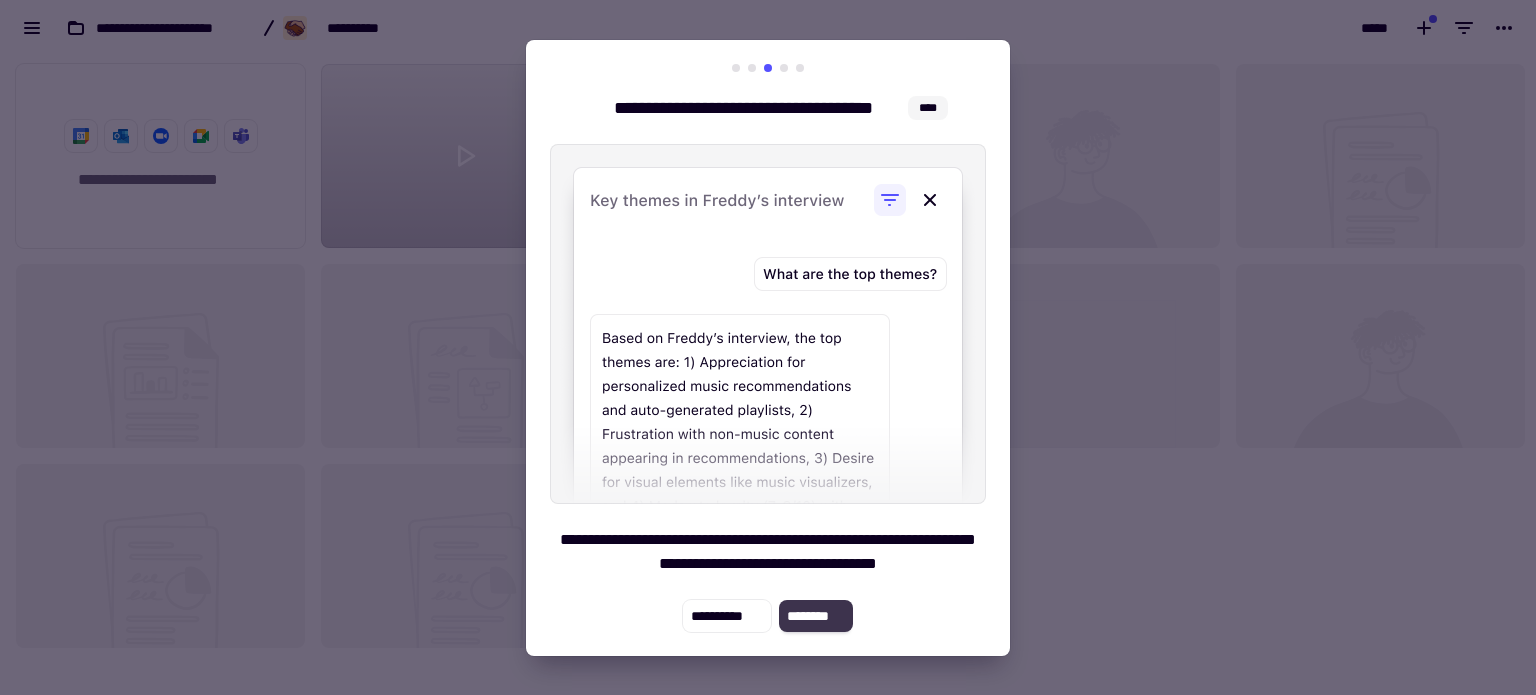 click on "********" 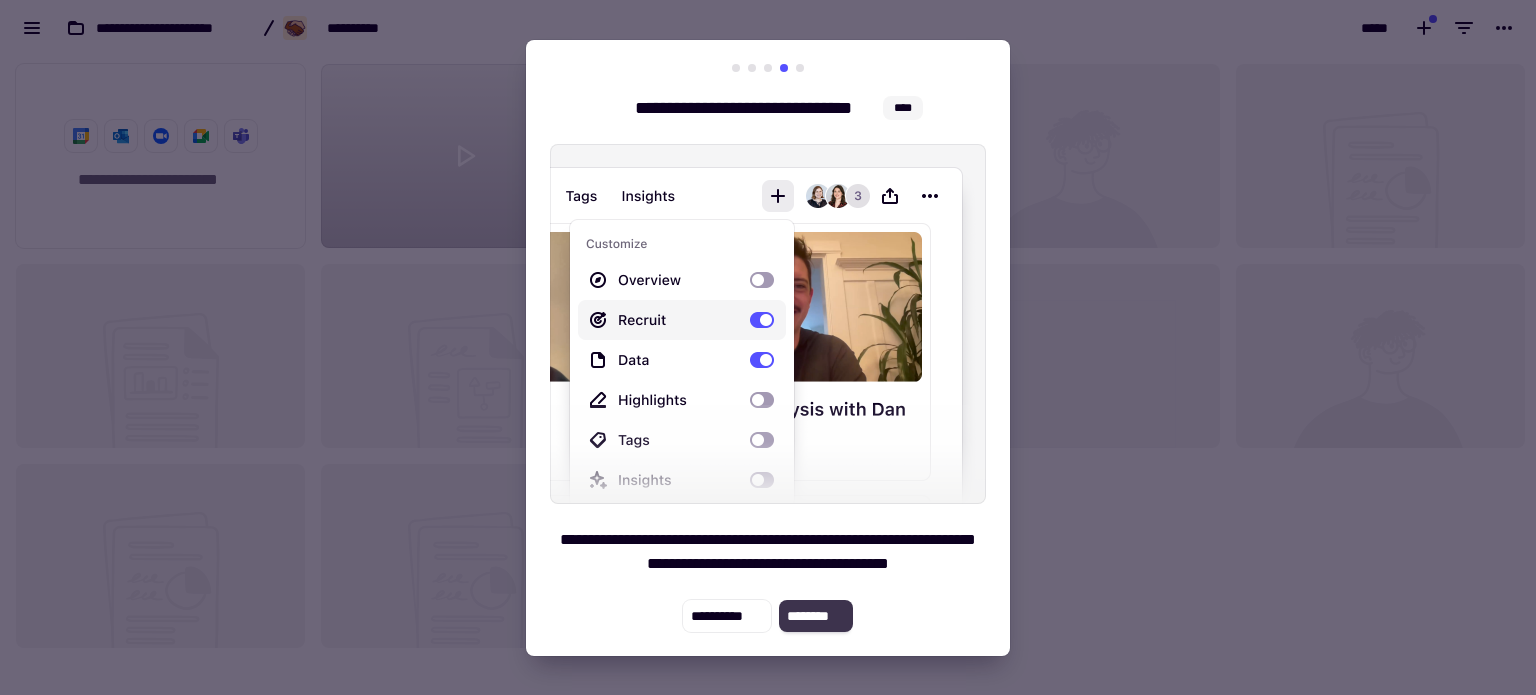 click on "********" 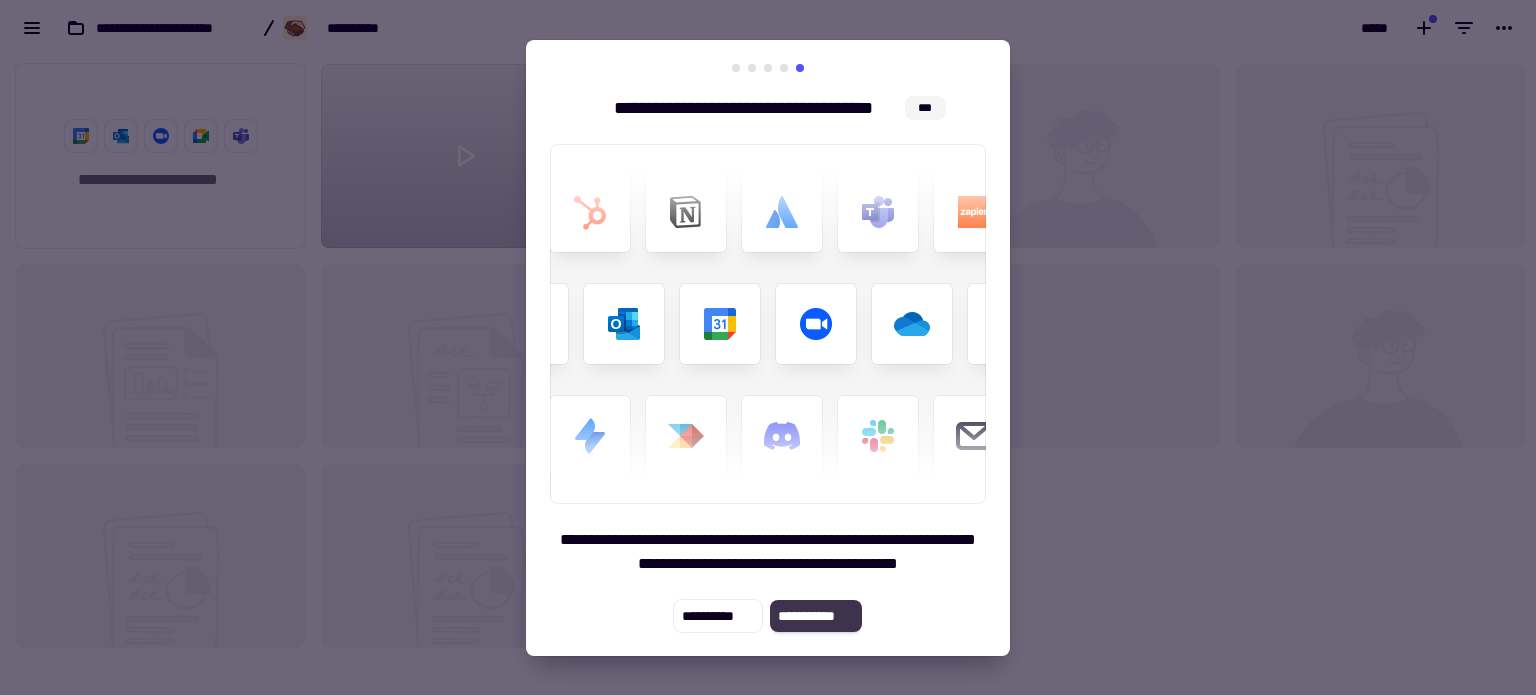 click on "**********" 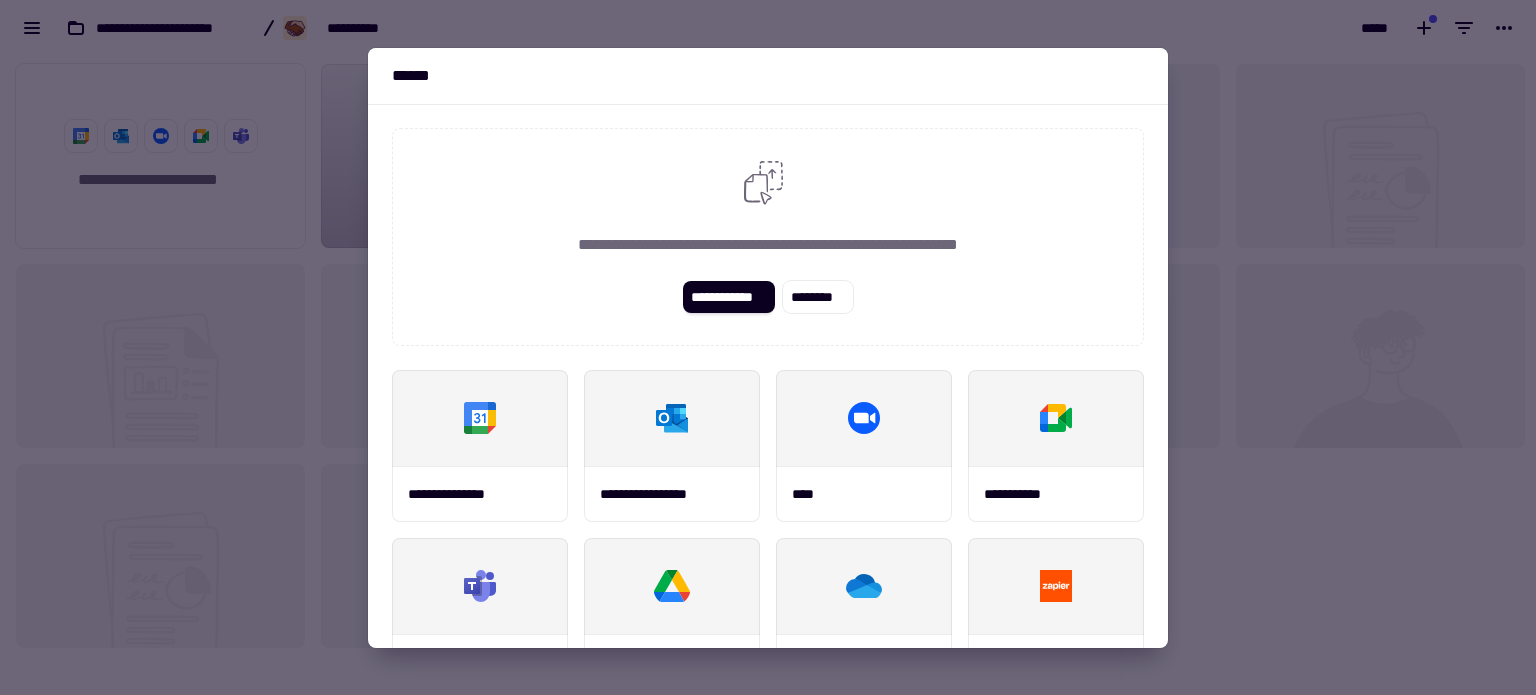 scroll, scrollTop: 233, scrollLeft: 0, axis: vertical 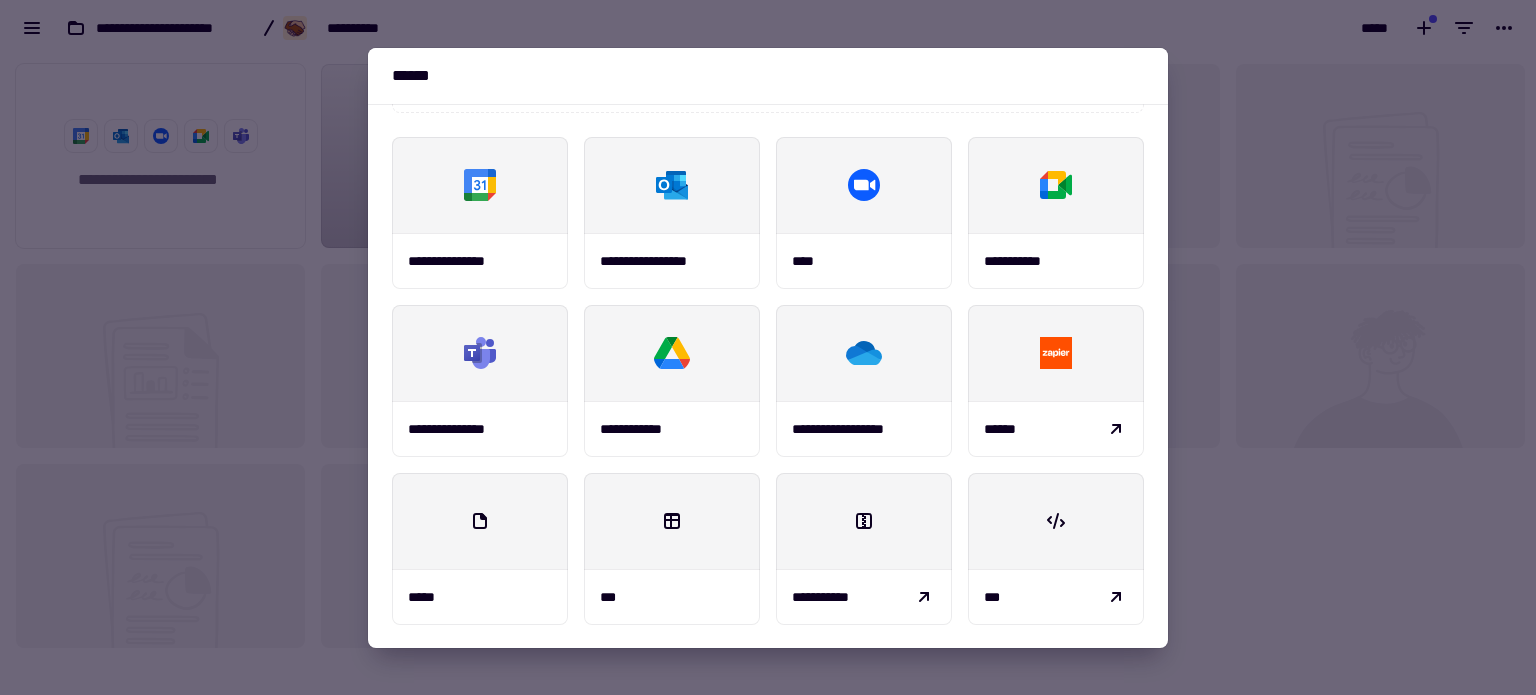 click at bounding box center [768, 347] 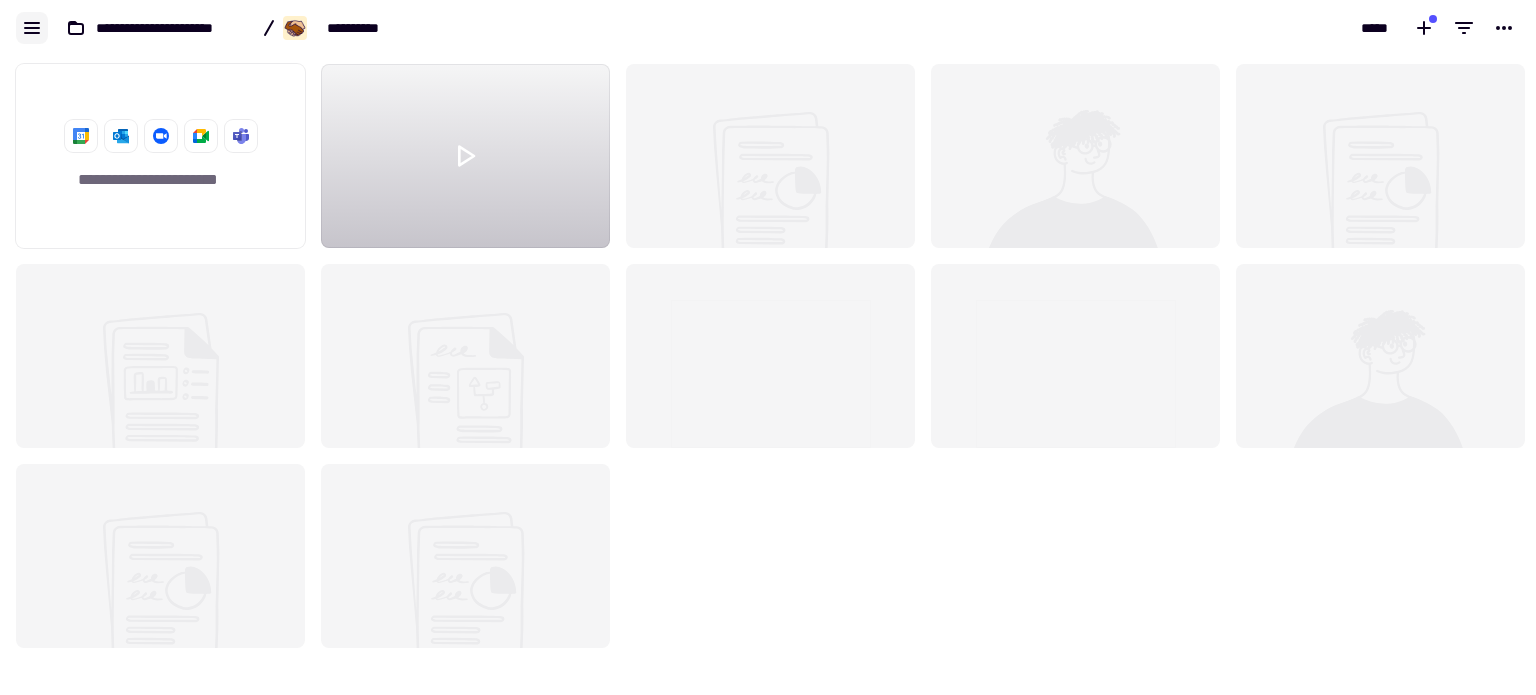 click 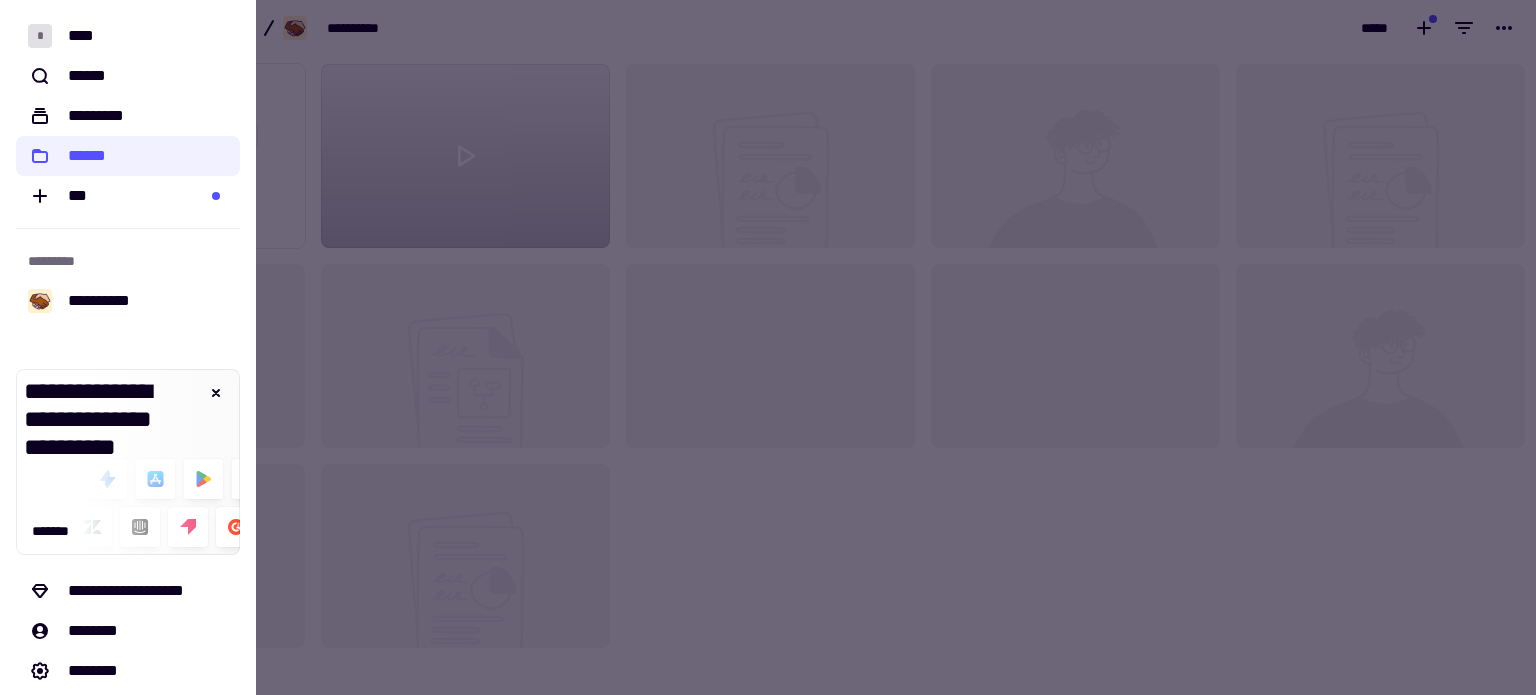click at bounding box center [768, 347] 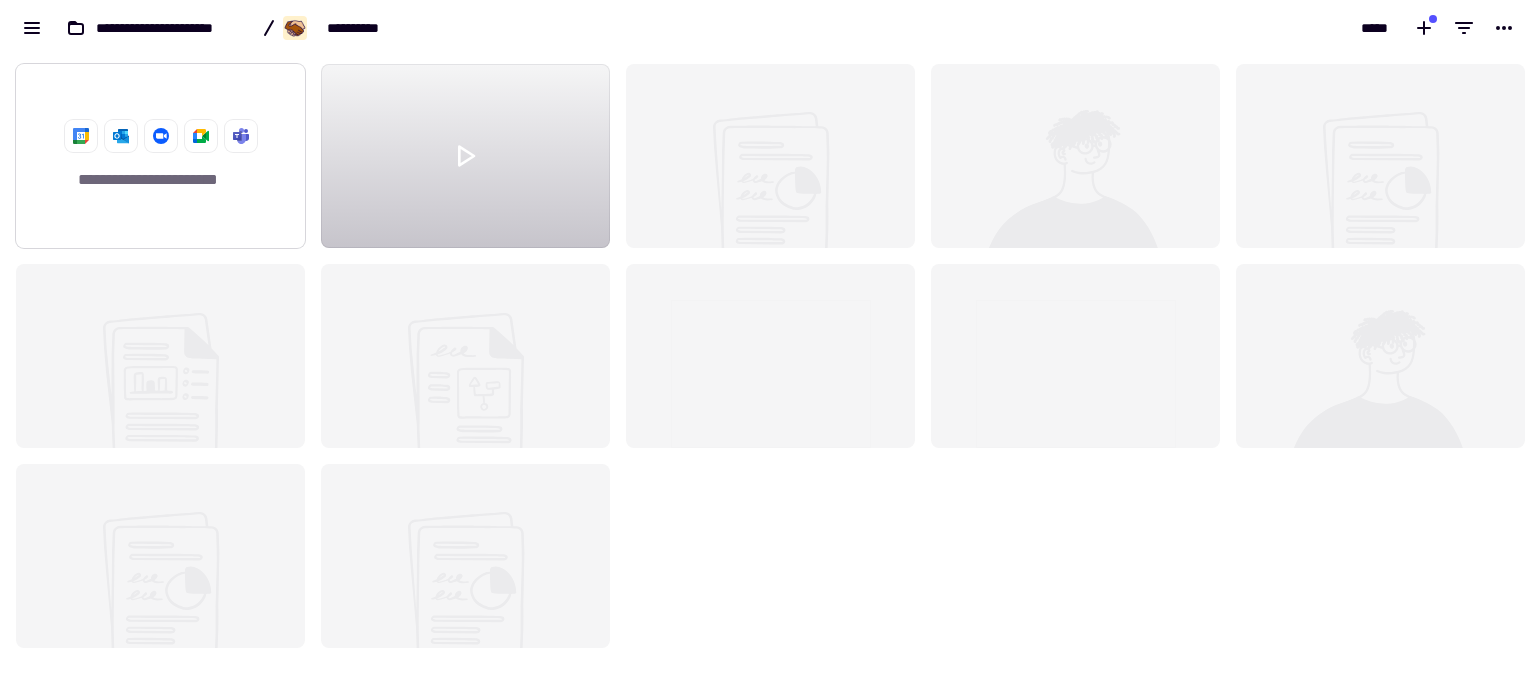click on "**********" 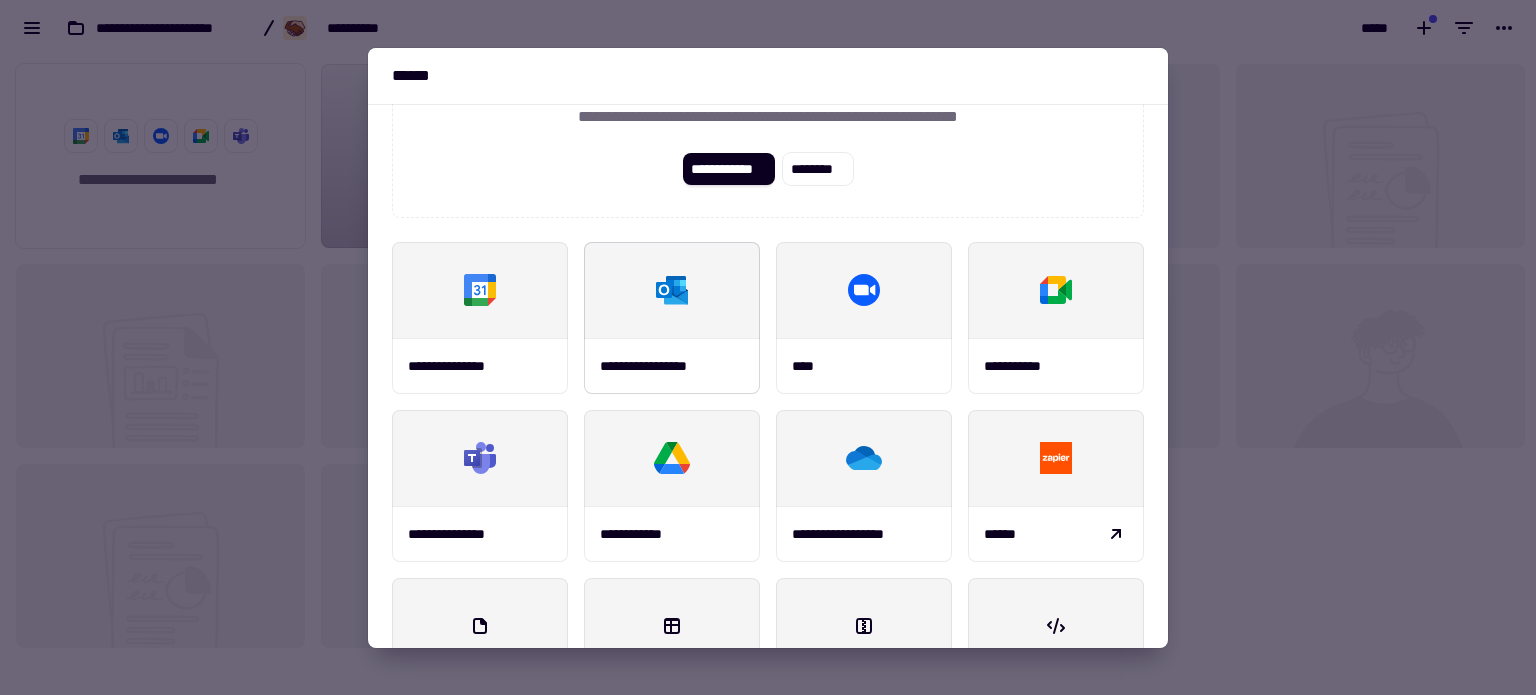 scroll, scrollTop: 152, scrollLeft: 0, axis: vertical 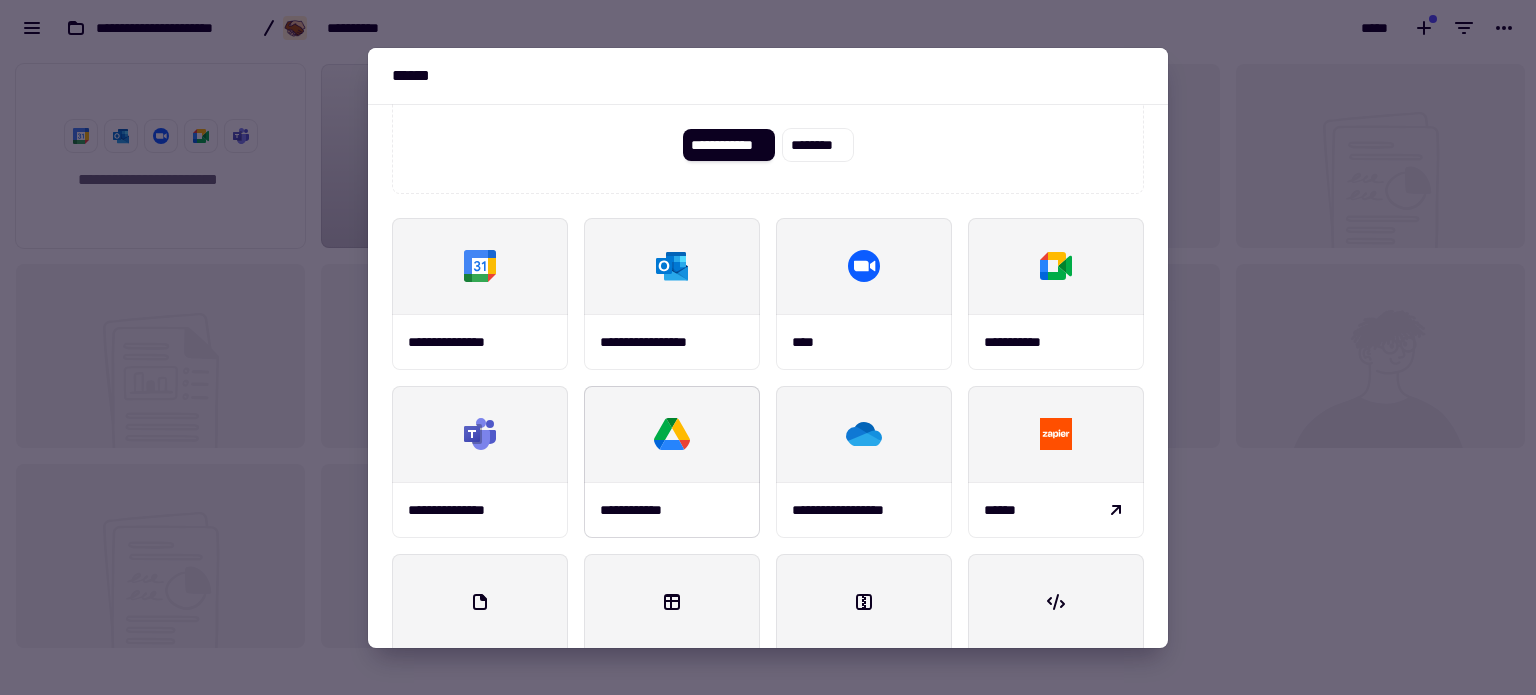 click at bounding box center (672, 434) 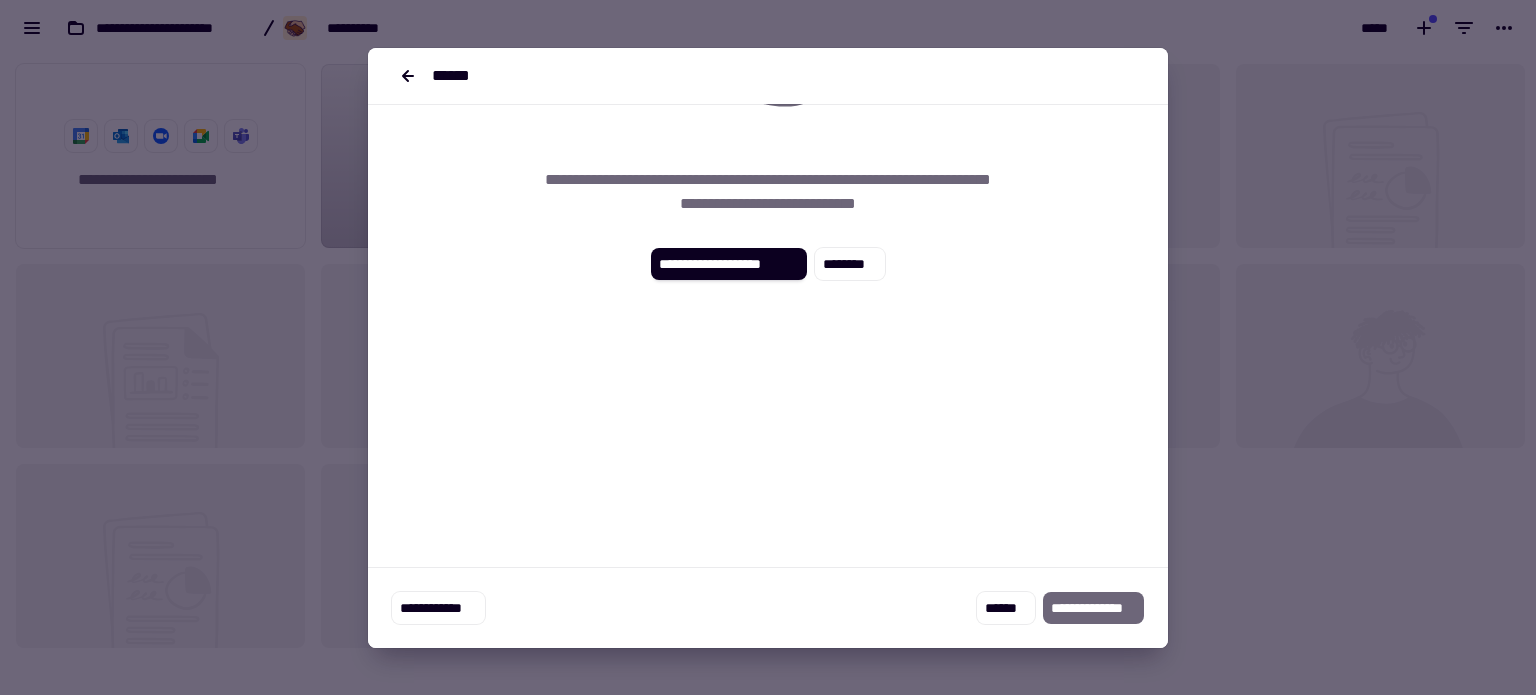 scroll, scrollTop: 0, scrollLeft: 0, axis: both 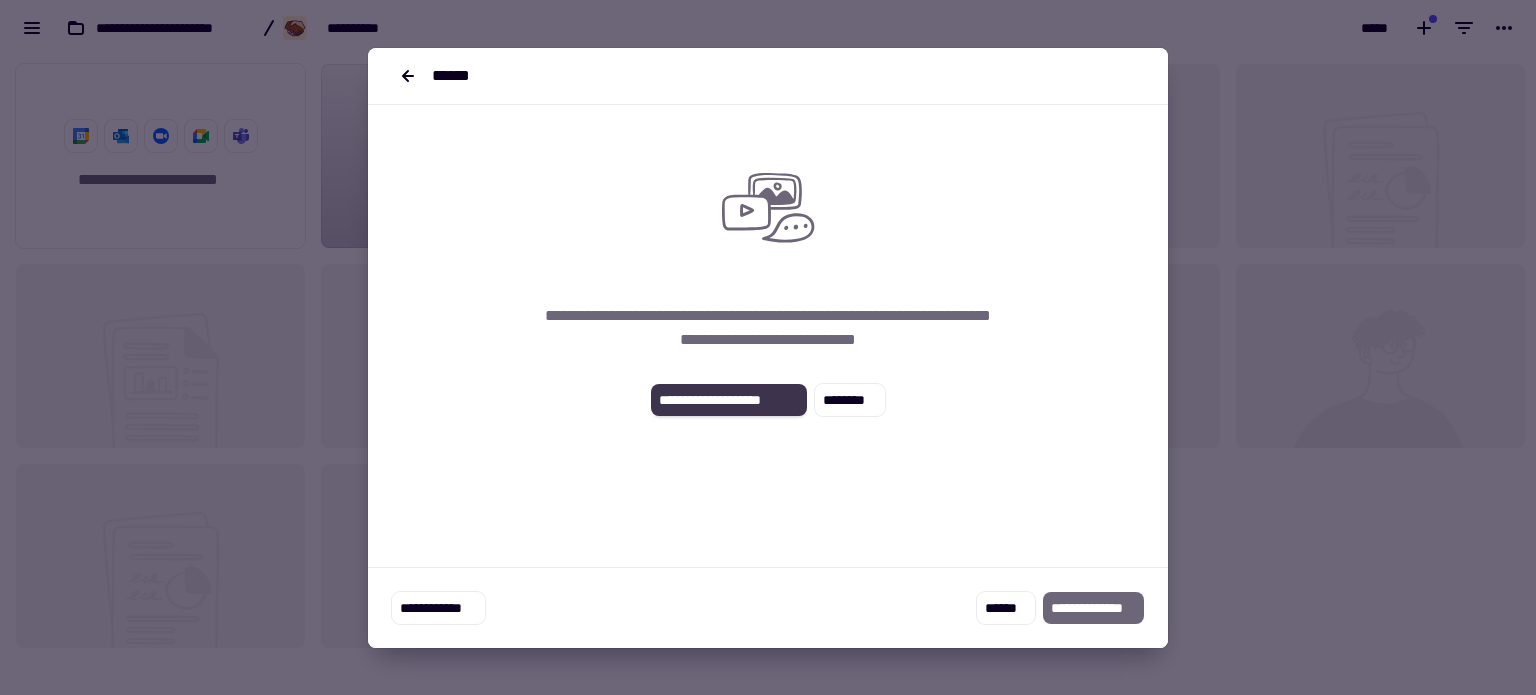 click on "**********" 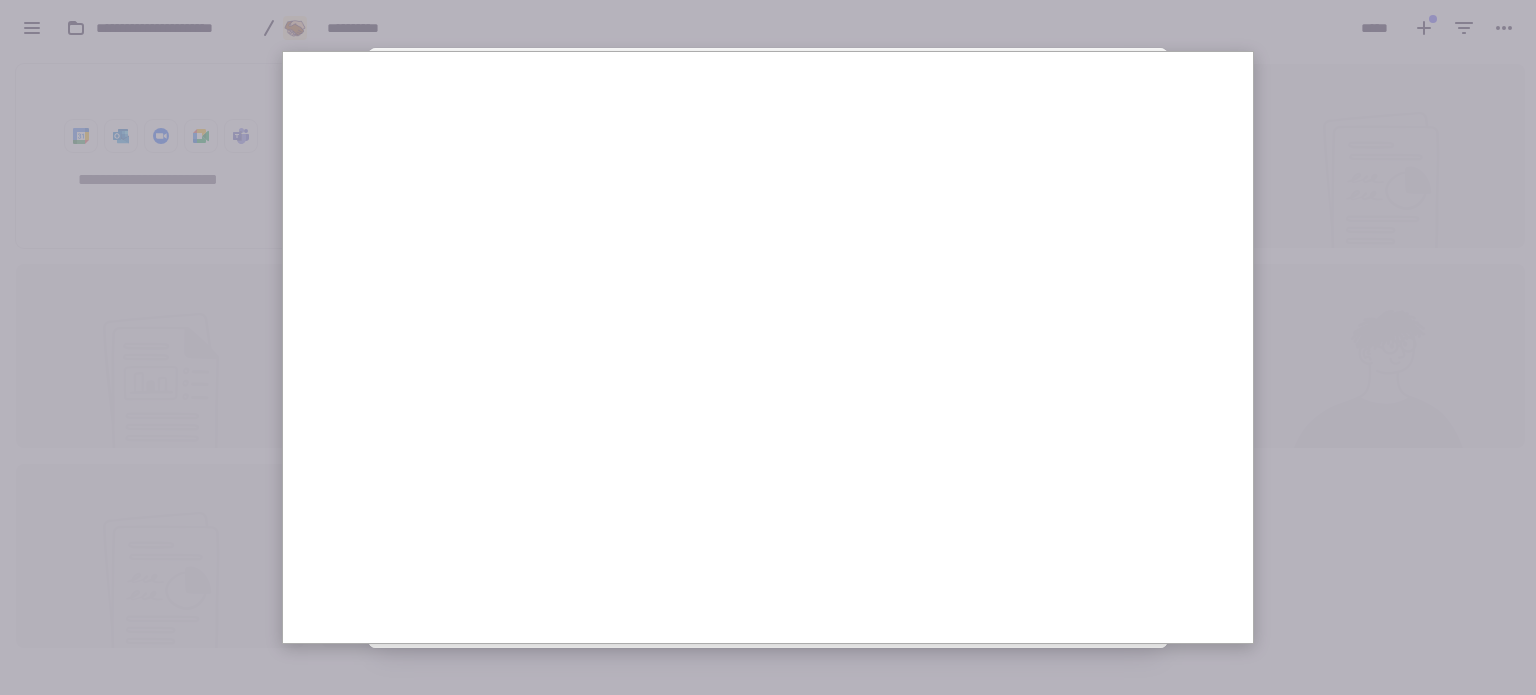 scroll, scrollTop: 11, scrollLeft: 0, axis: vertical 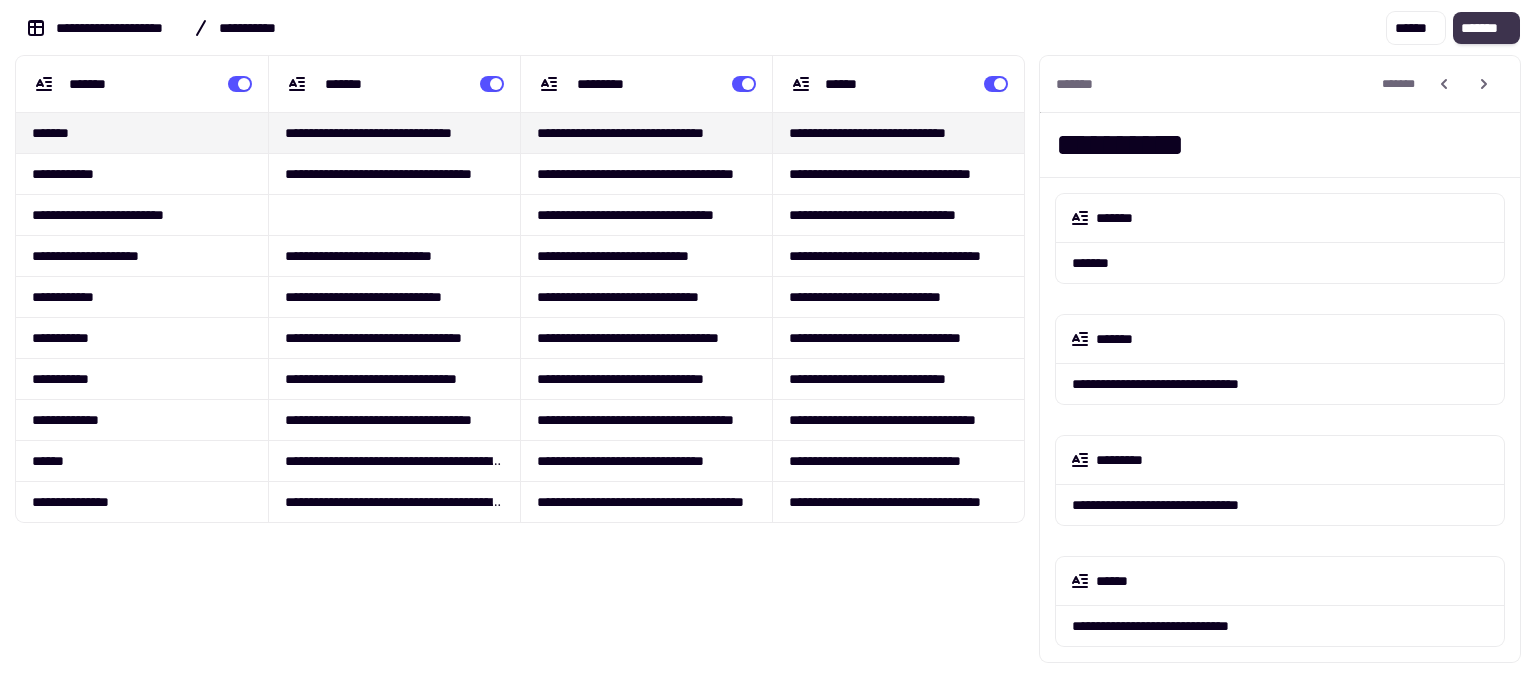 click on "*******" 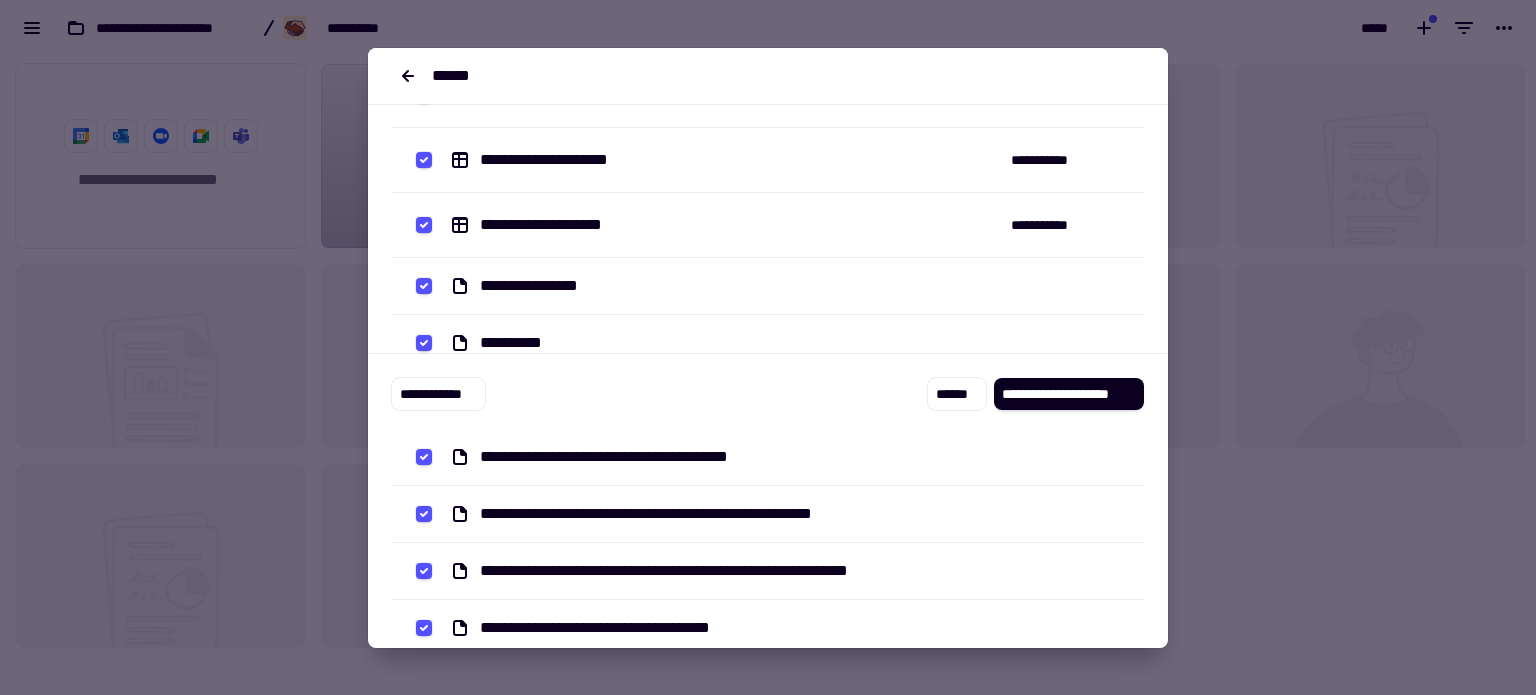 scroll, scrollTop: 170, scrollLeft: 0, axis: vertical 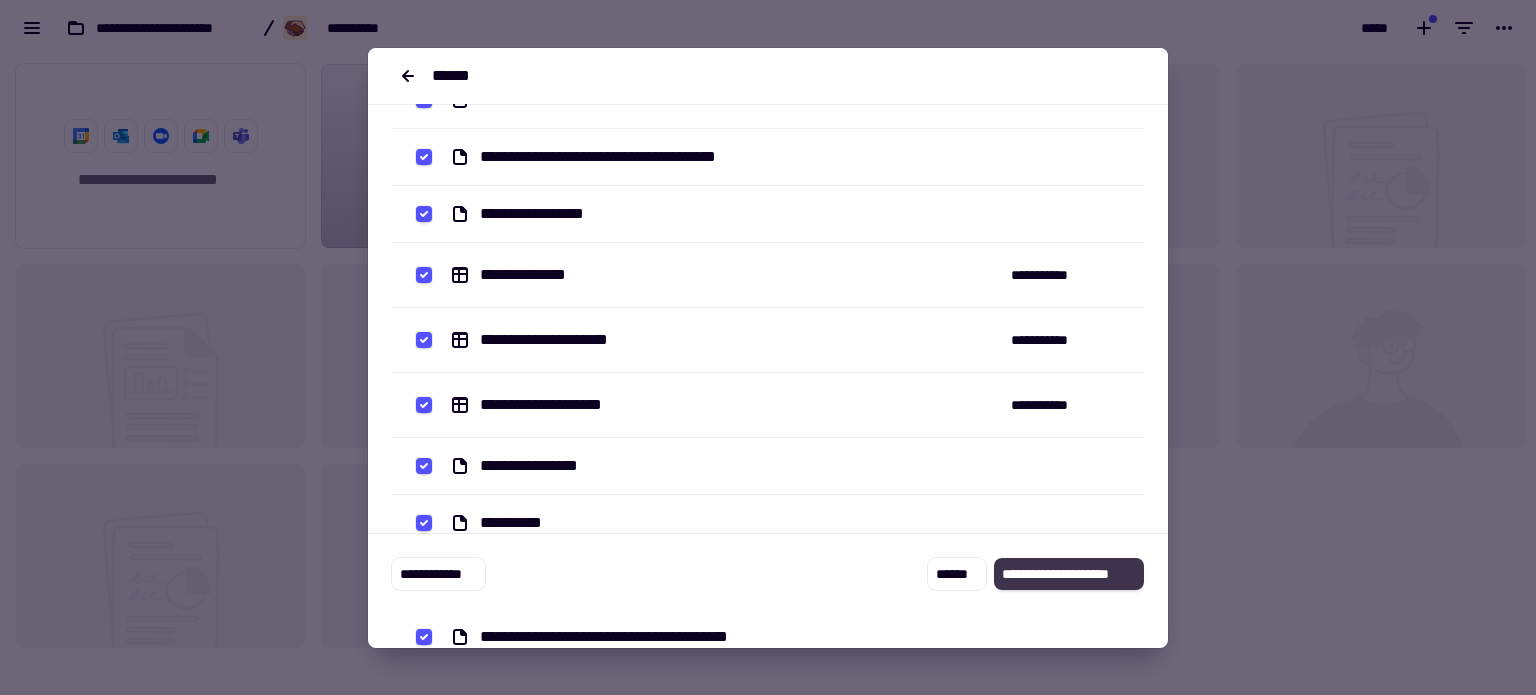 click on "**********" 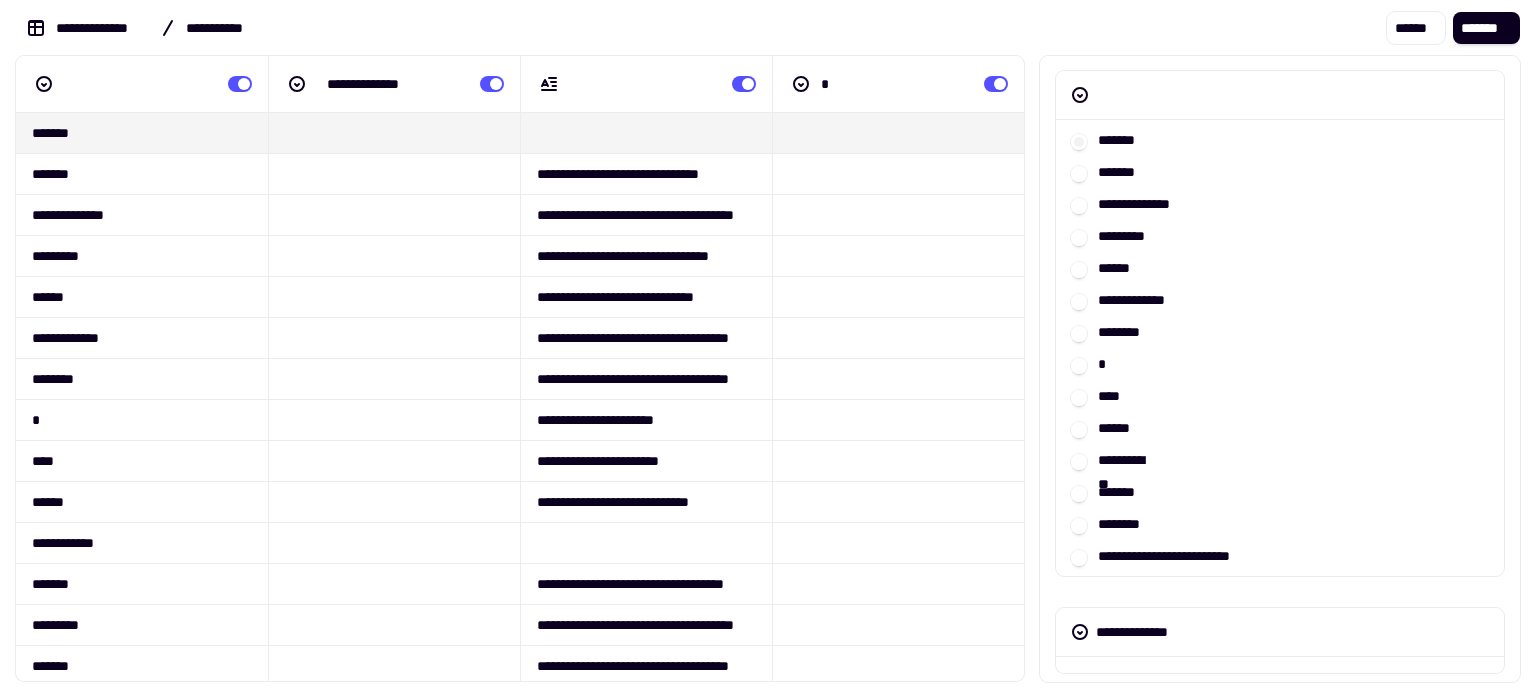 scroll, scrollTop: 144, scrollLeft: 0, axis: vertical 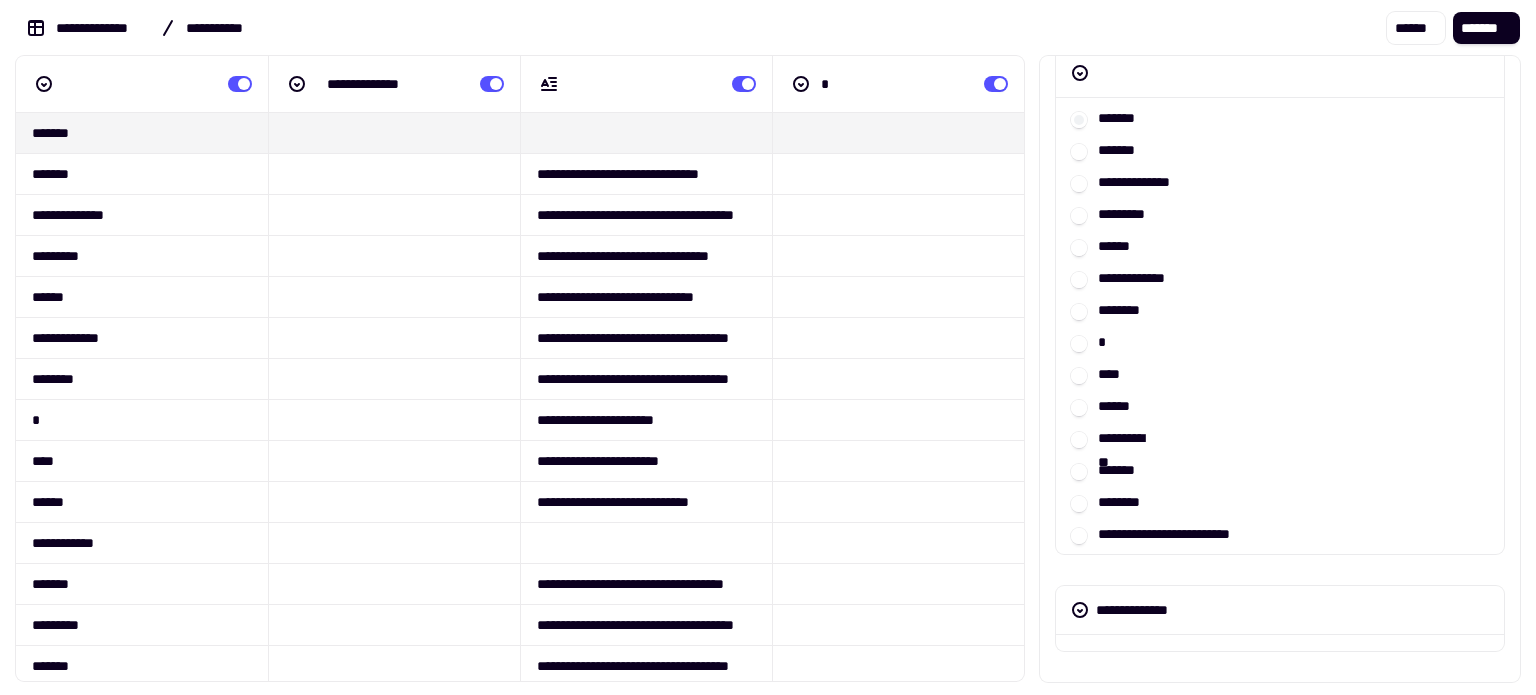 click on "**********" at bounding box center (1280, 182) 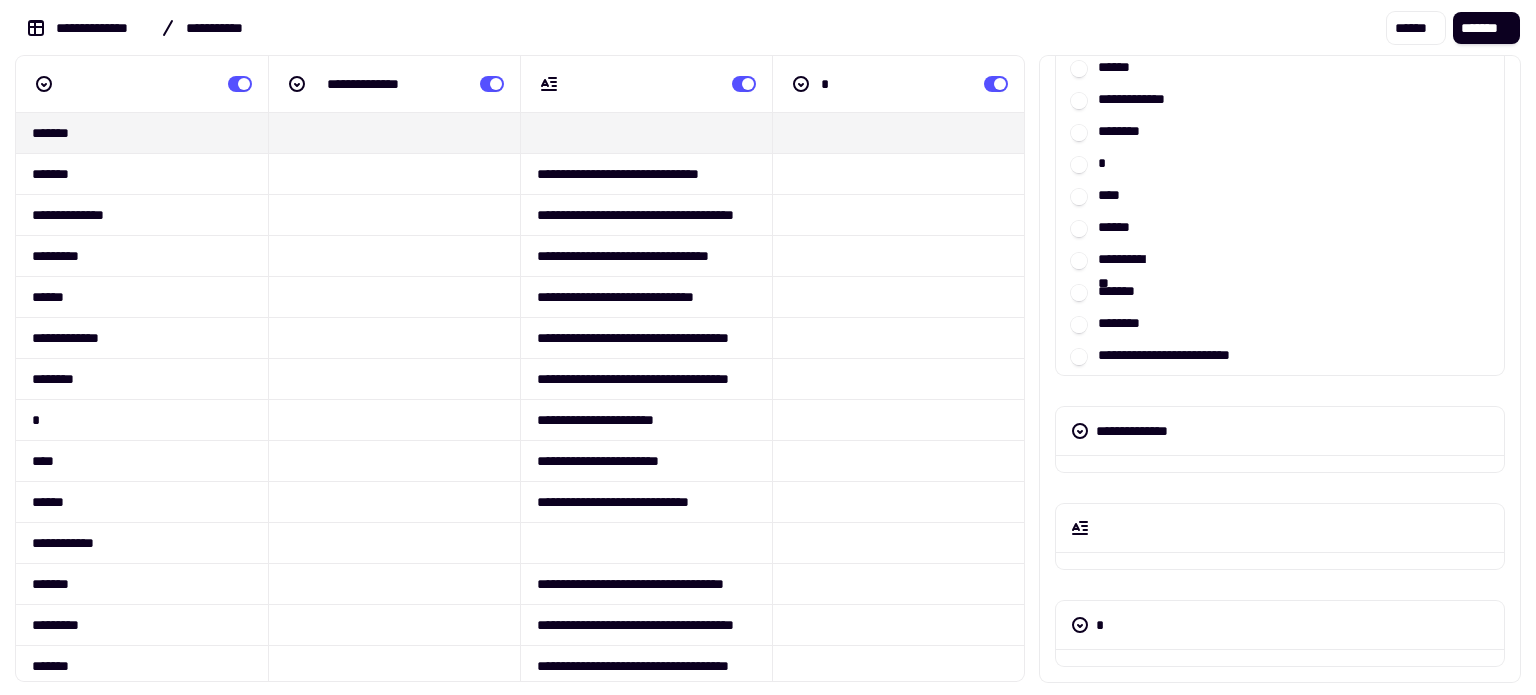click 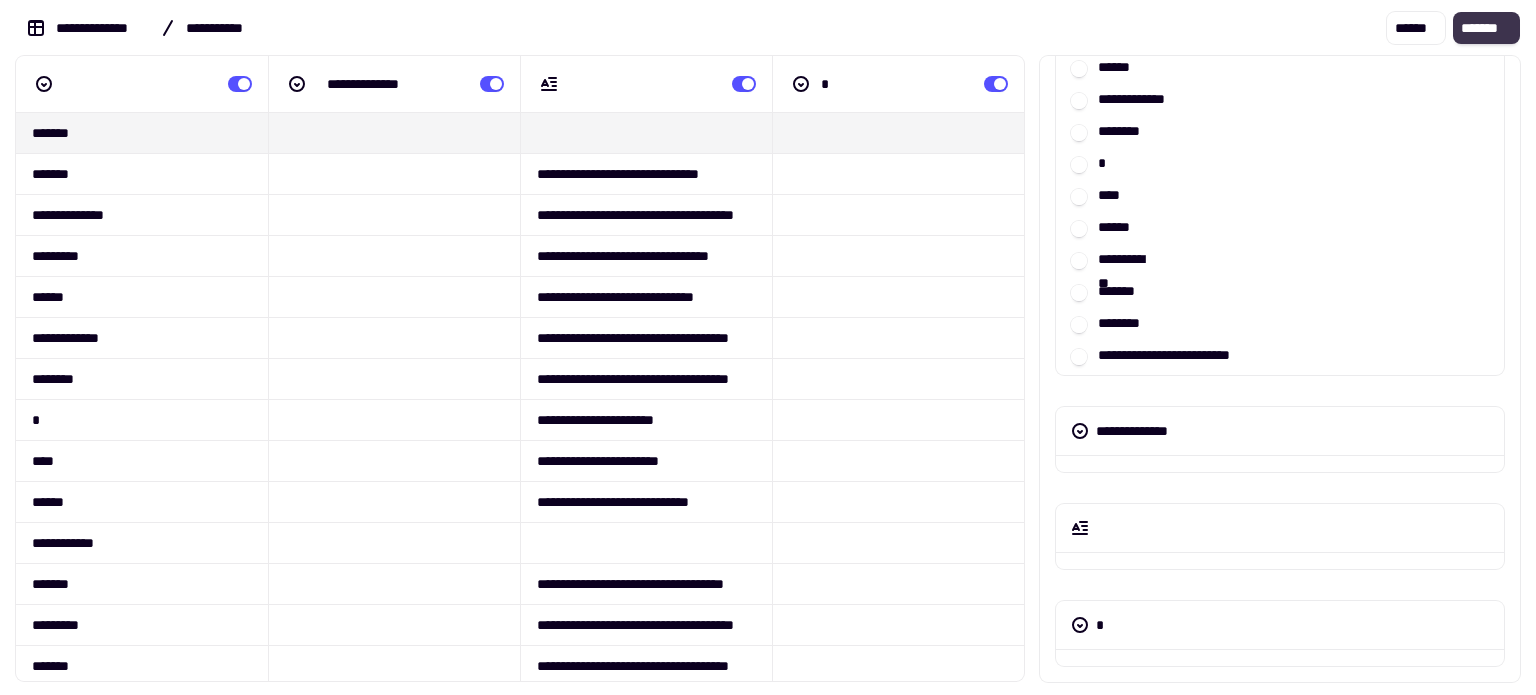 click on "*******" 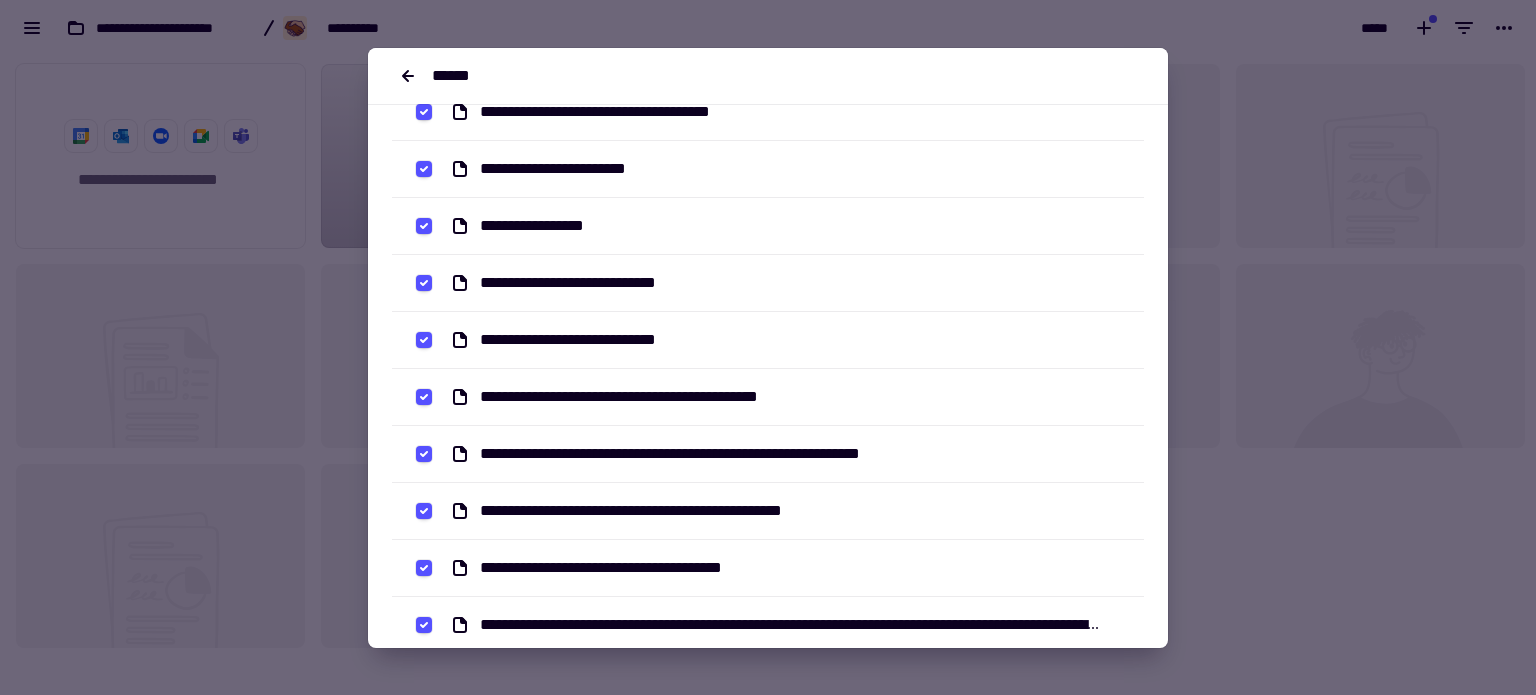 scroll, scrollTop: 521, scrollLeft: 0, axis: vertical 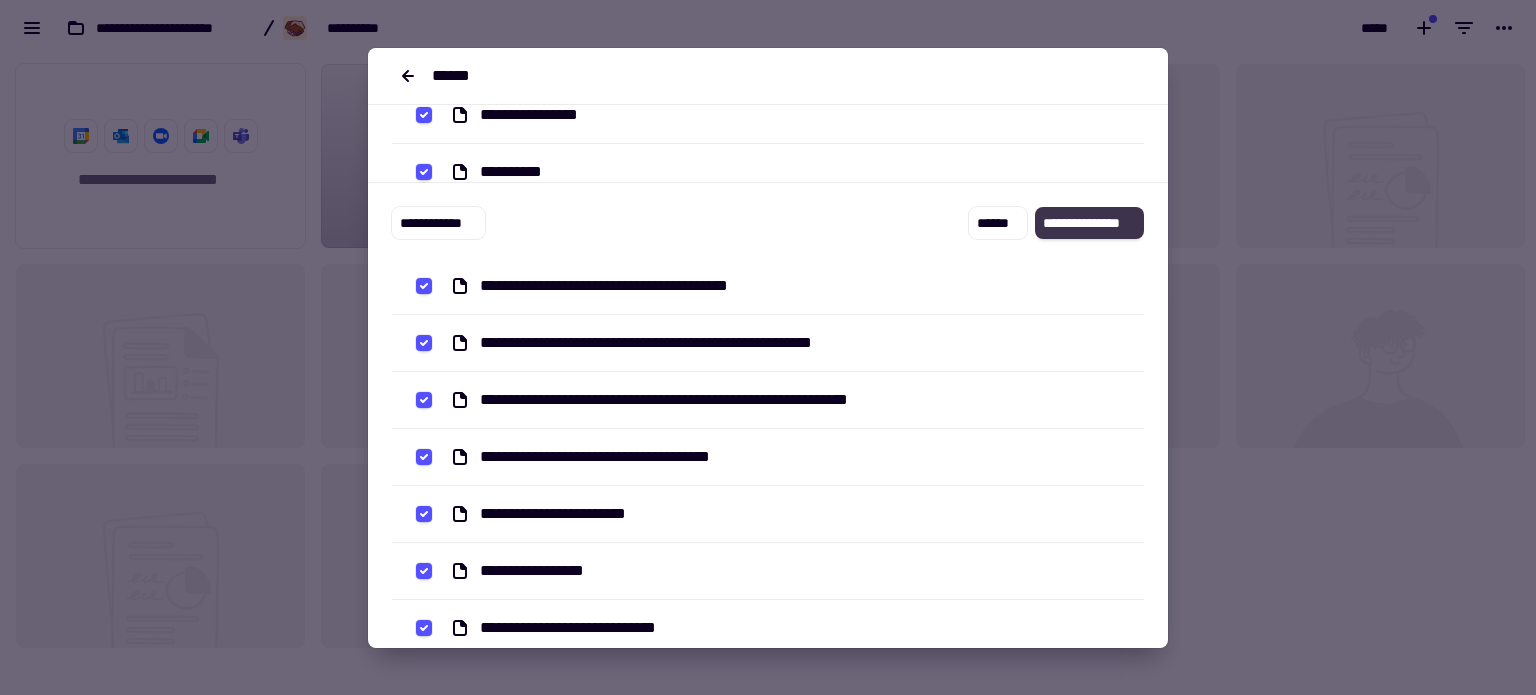 click on "**********" 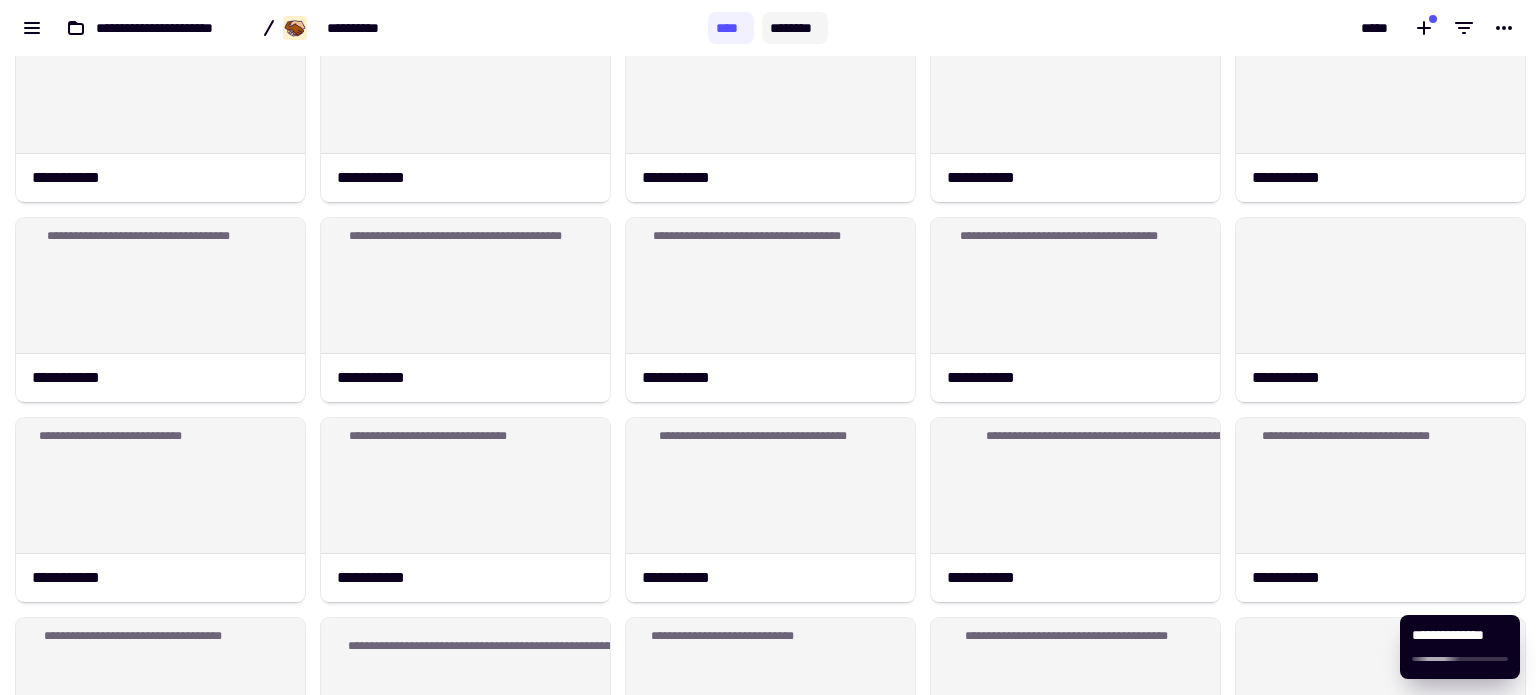 scroll, scrollTop: 3515, scrollLeft: 0, axis: vertical 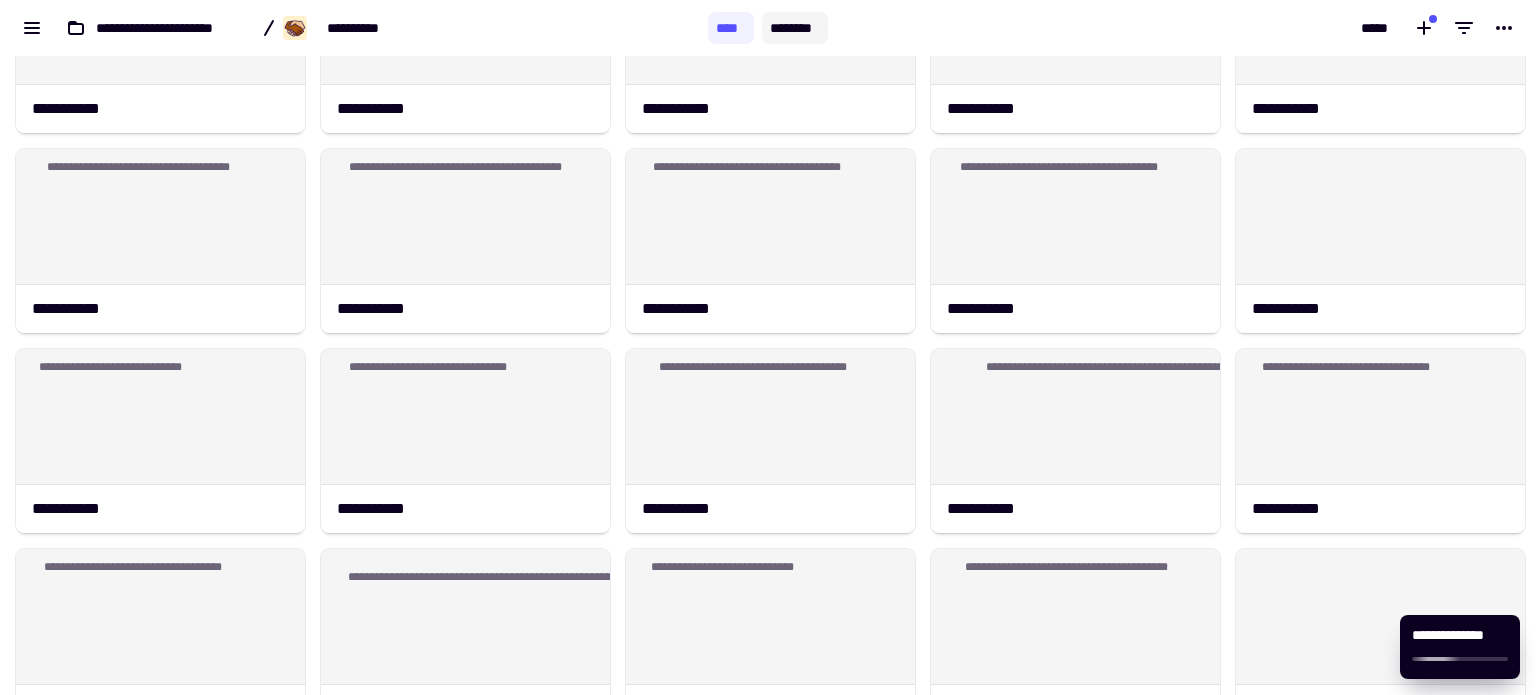 click on "********" 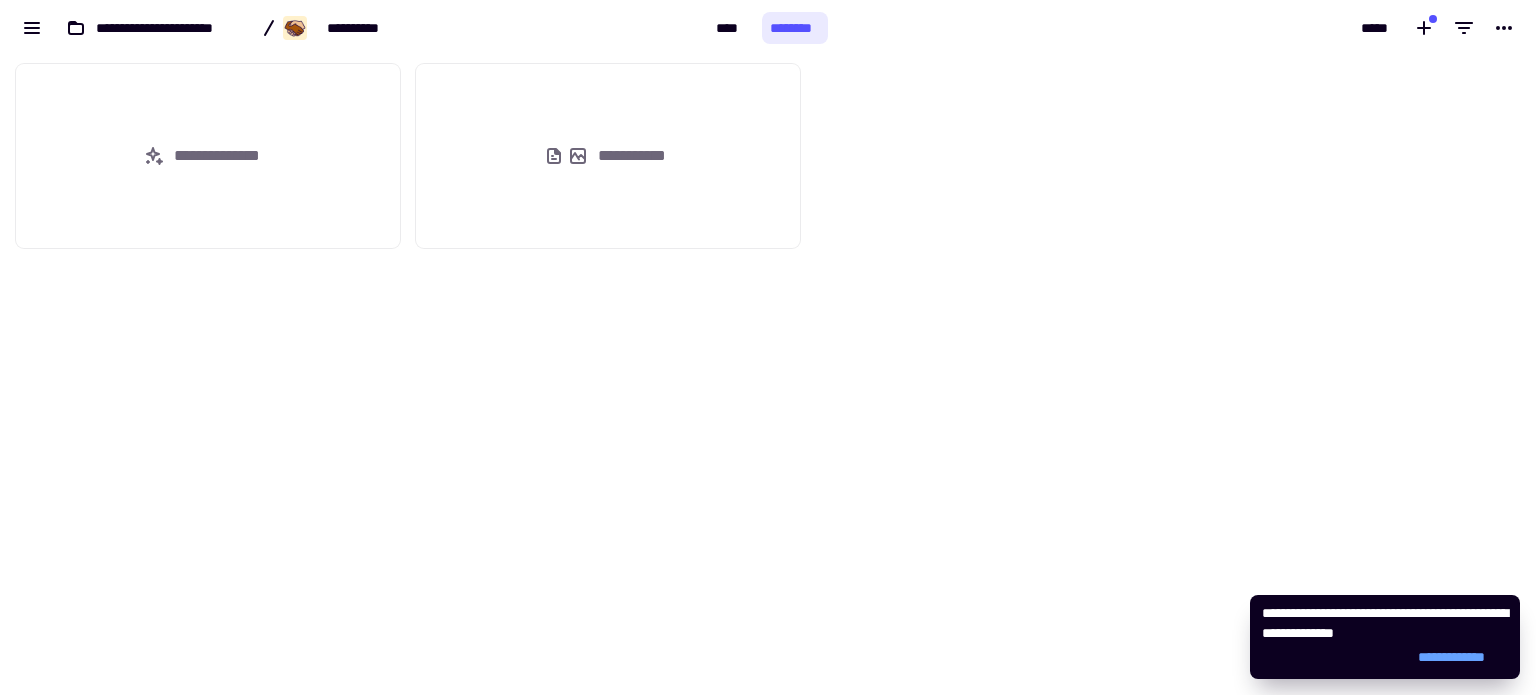 scroll, scrollTop: 16, scrollLeft: 16, axis: both 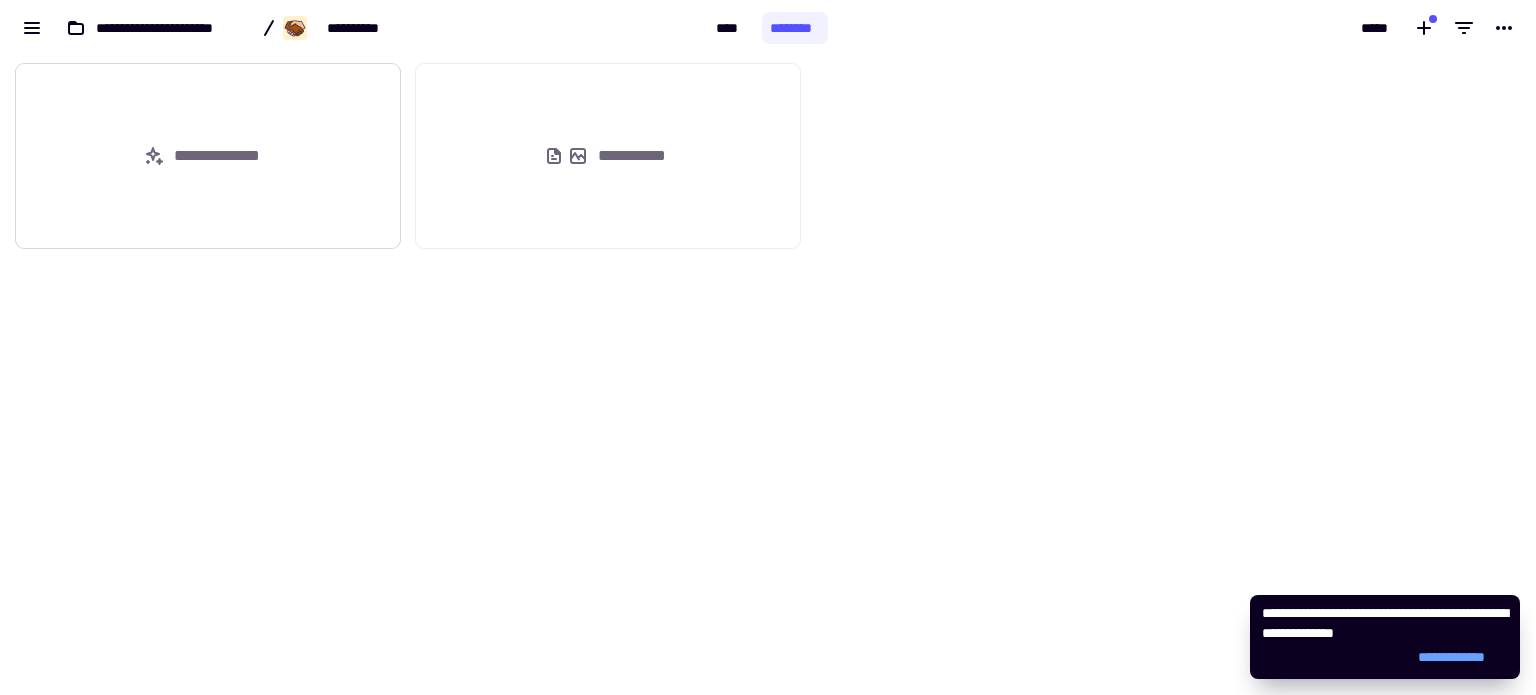 click on "**********" 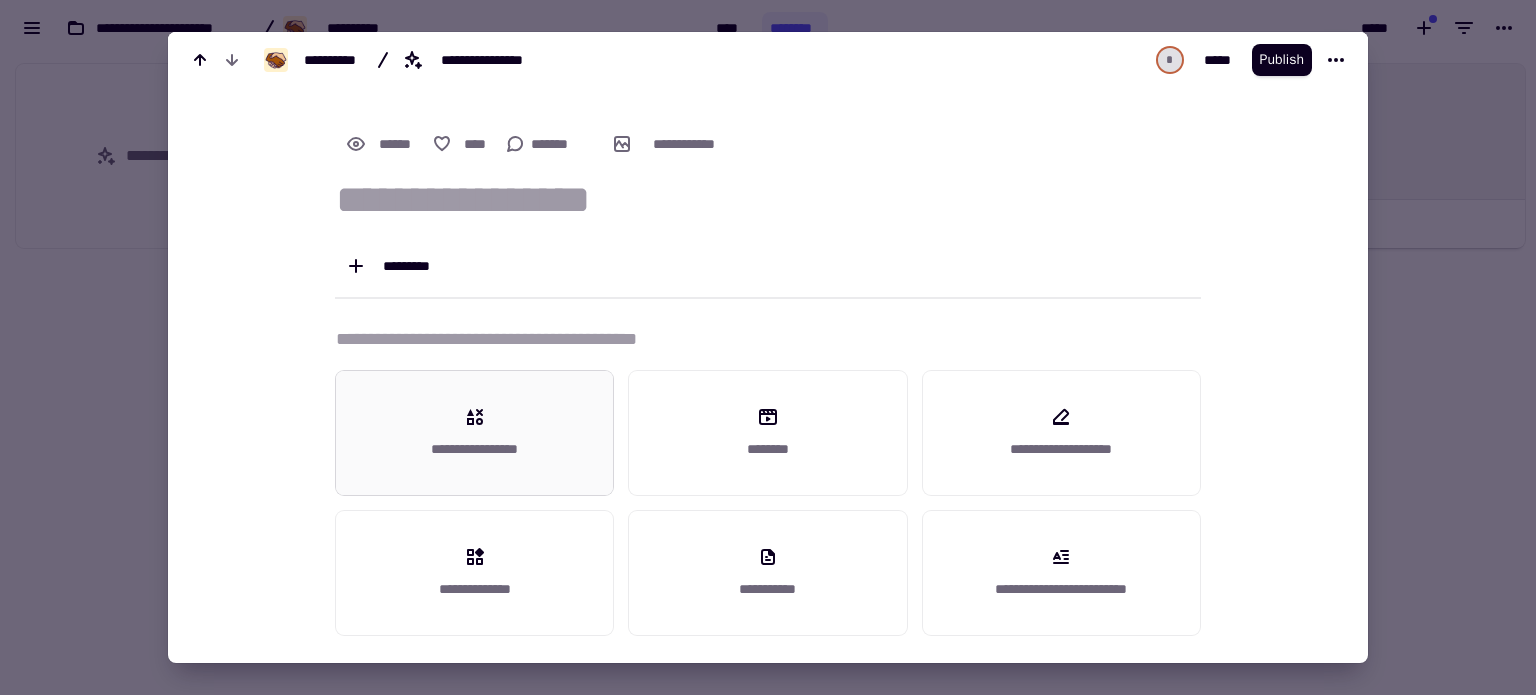 click on "**********" at bounding box center (474, 433) 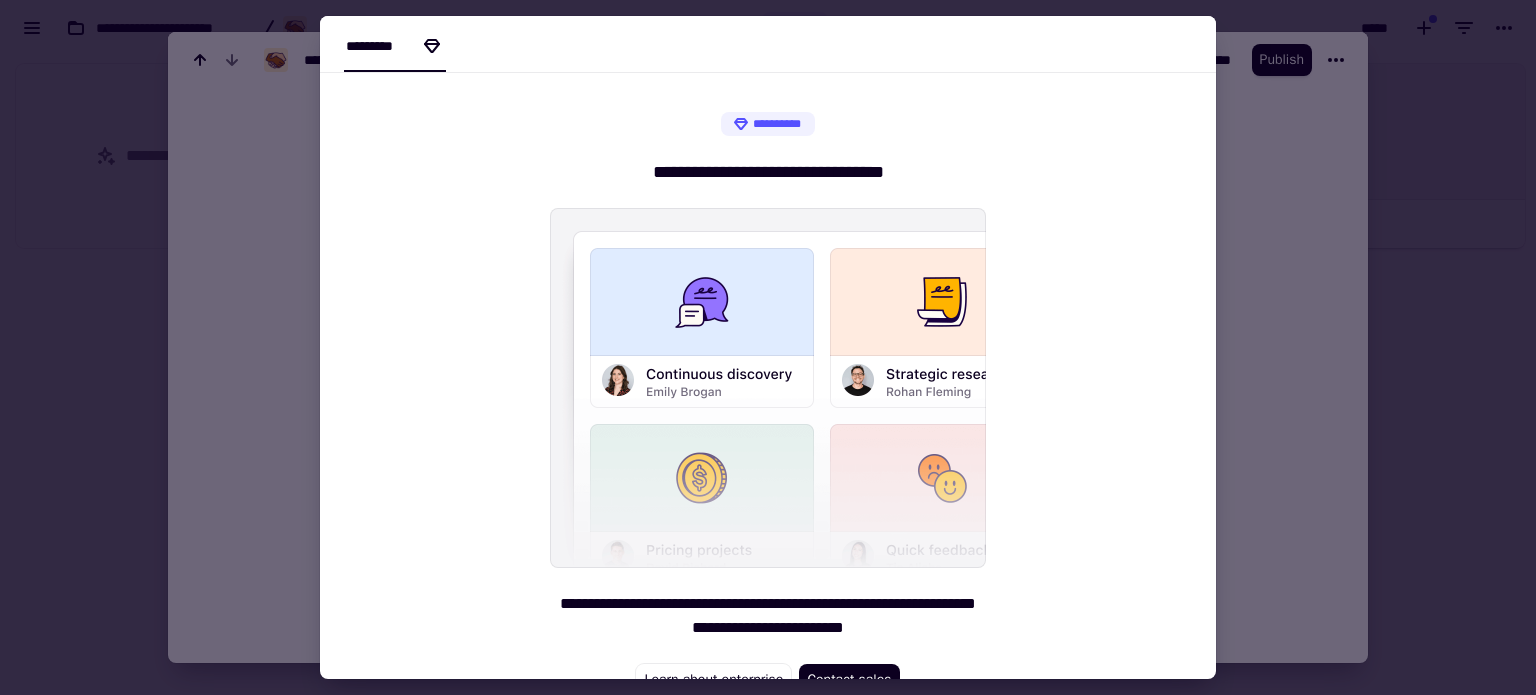 scroll, scrollTop: 56, scrollLeft: 0, axis: vertical 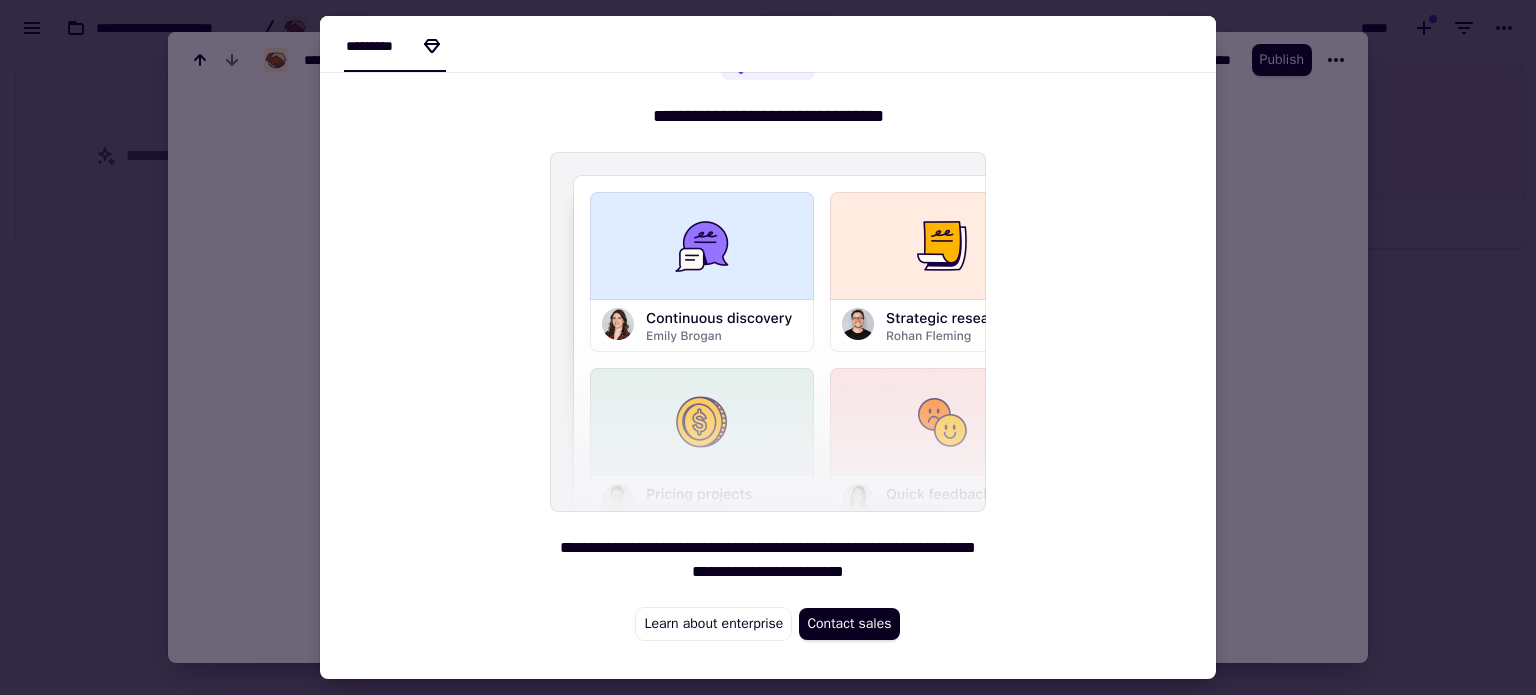 click at bounding box center (768, 347) 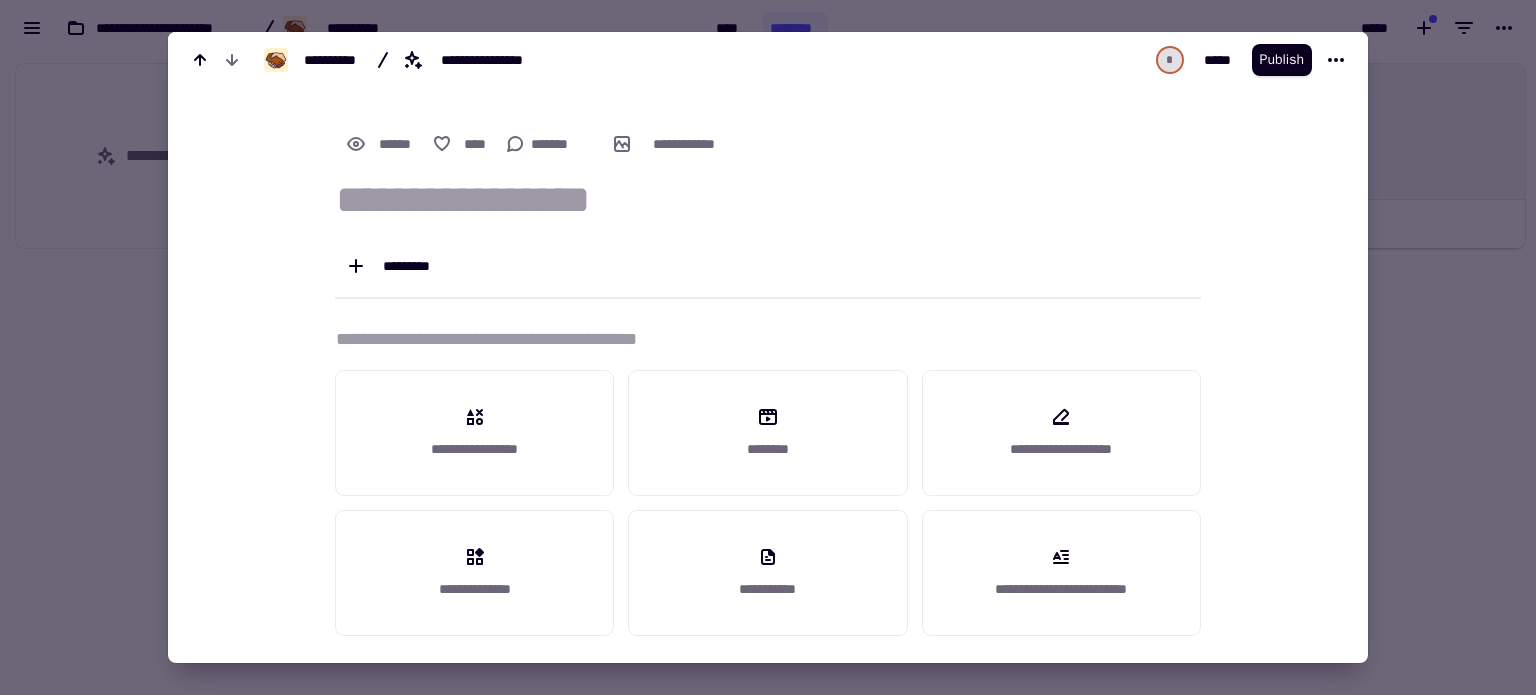 click at bounding box center [768, 347] 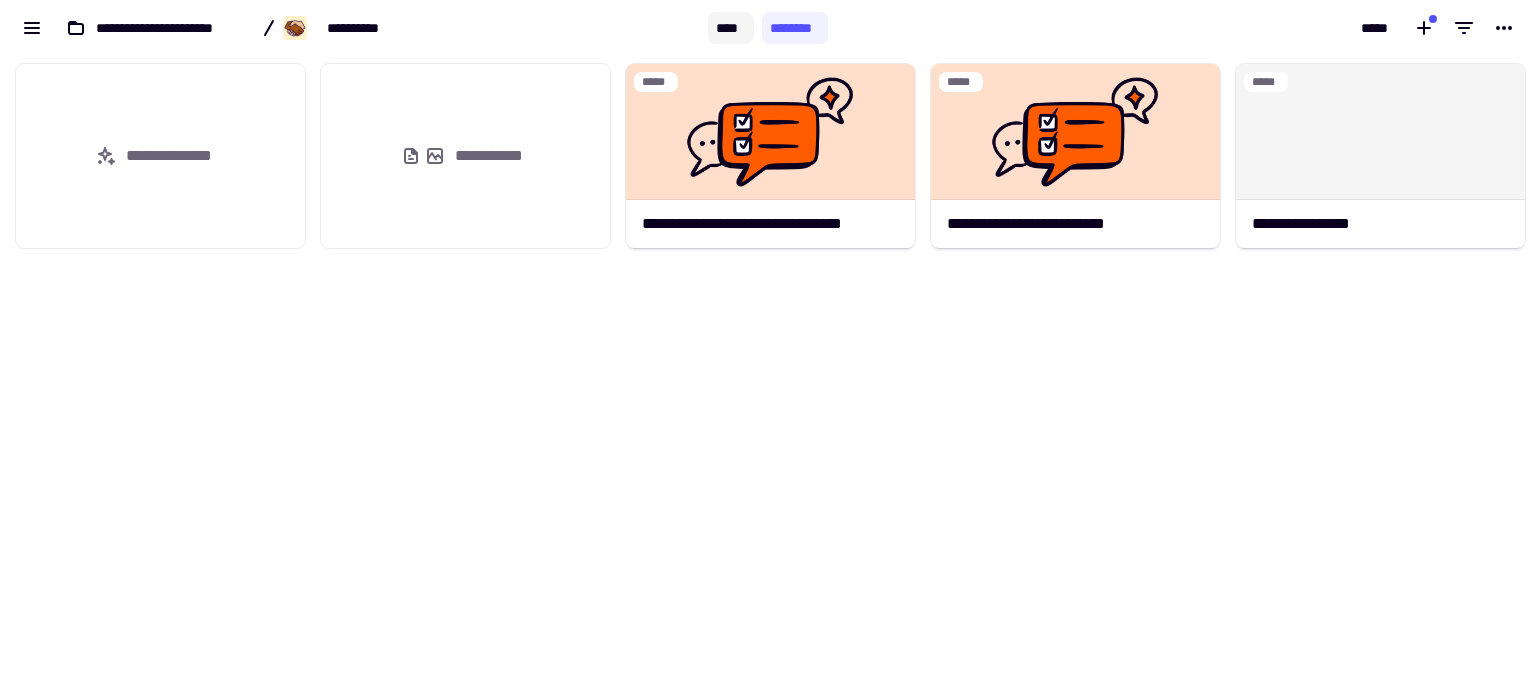 click on "****" 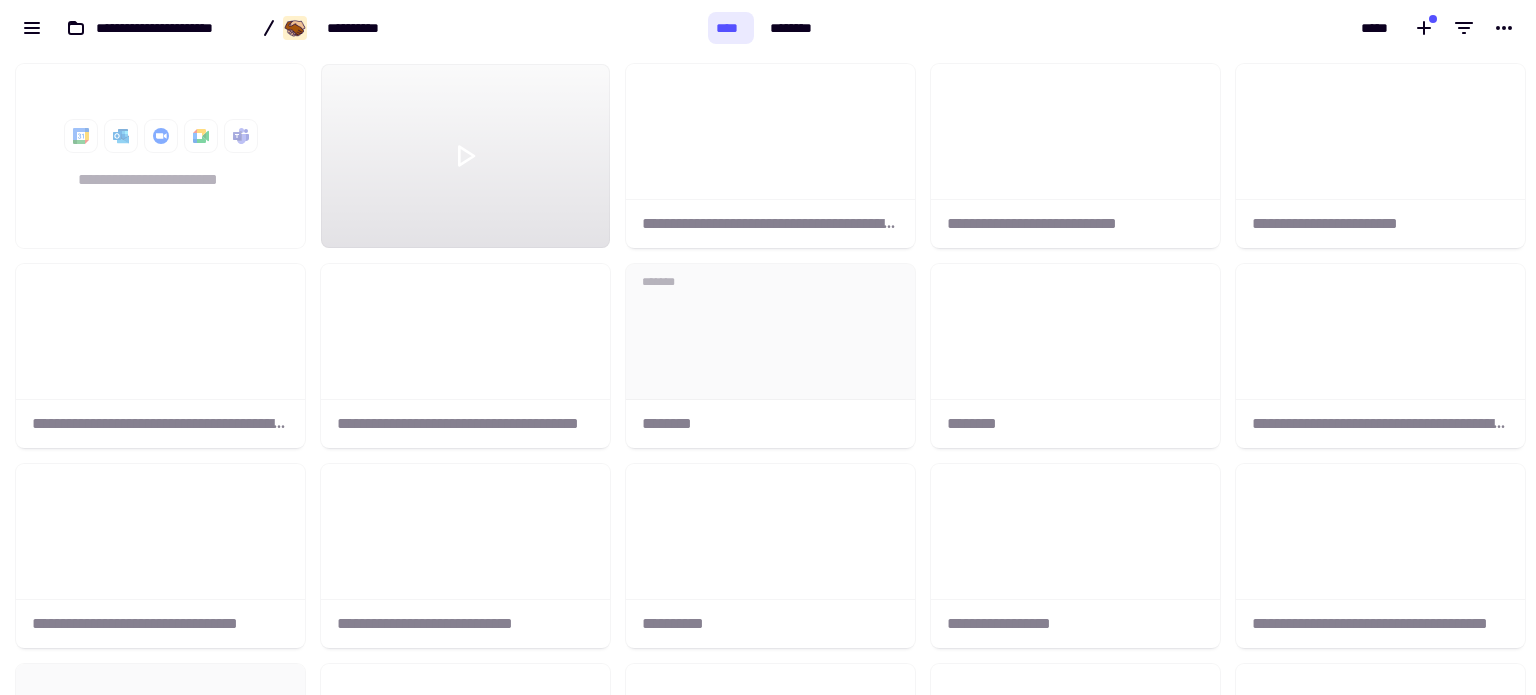 scroll, scrollTop: 0, scrollLeft: 15, axis: horizontal 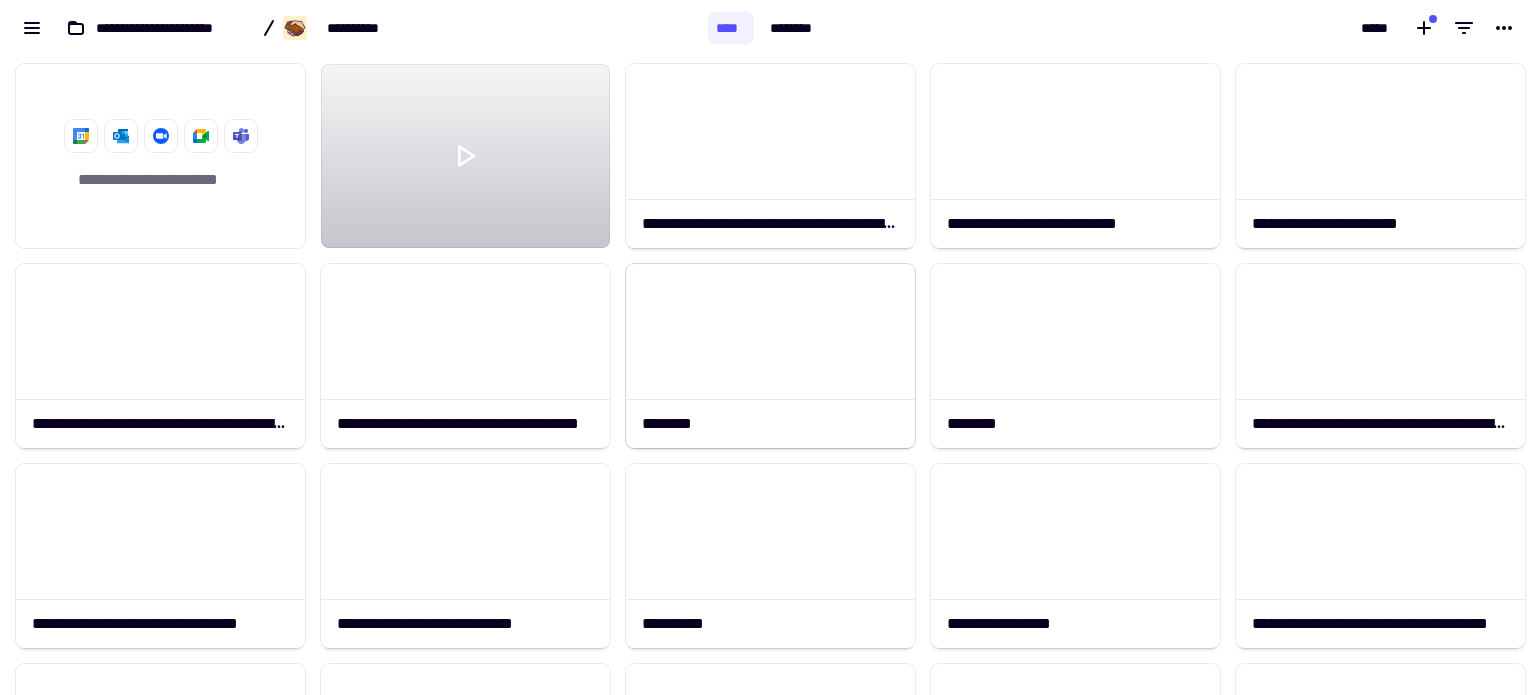 click 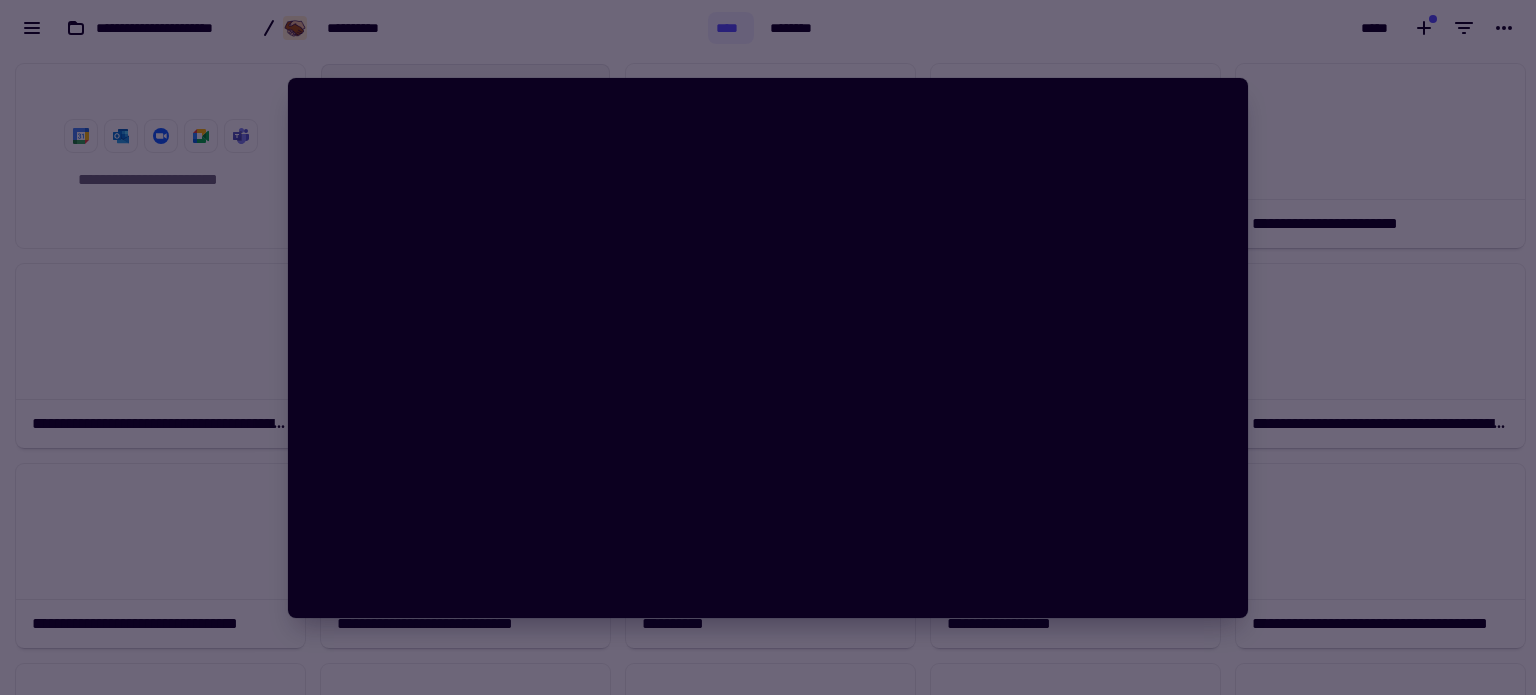 click at bounding box center (768, 347) 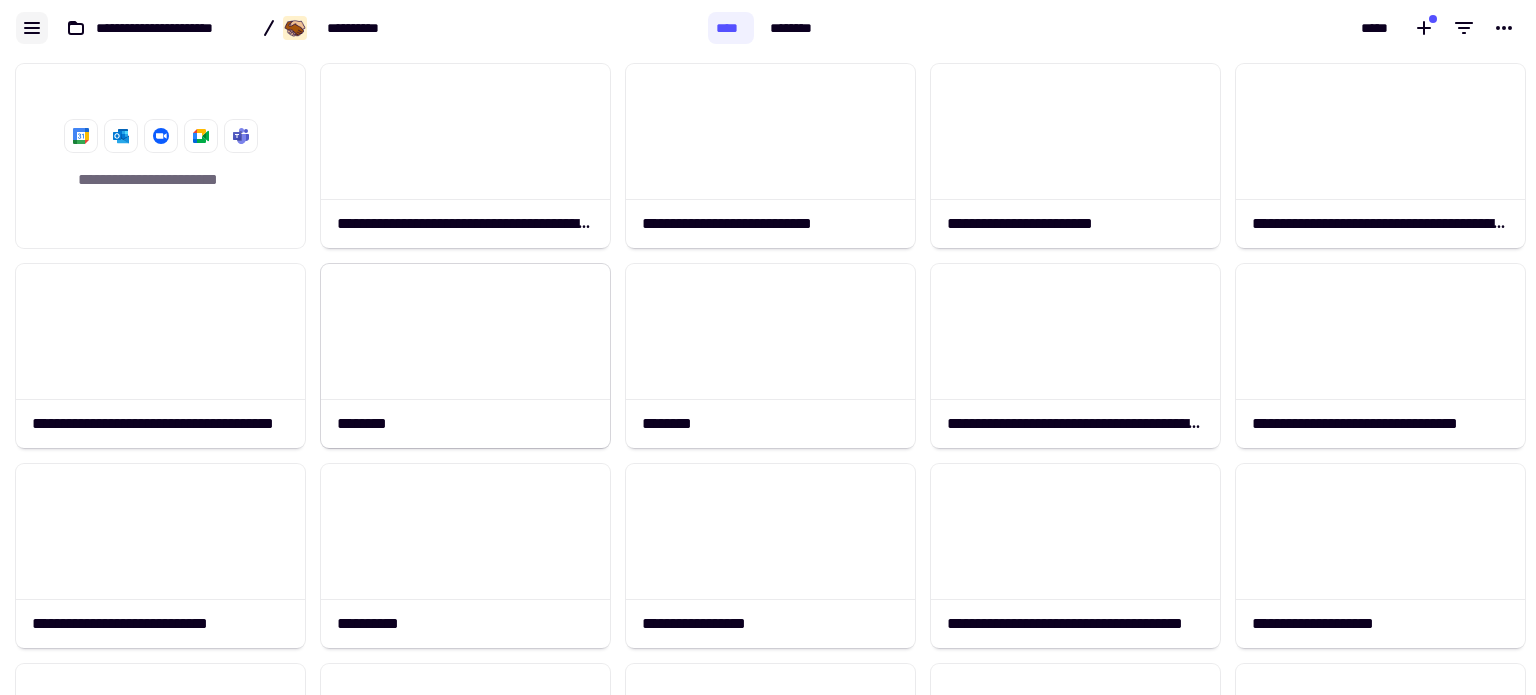 click 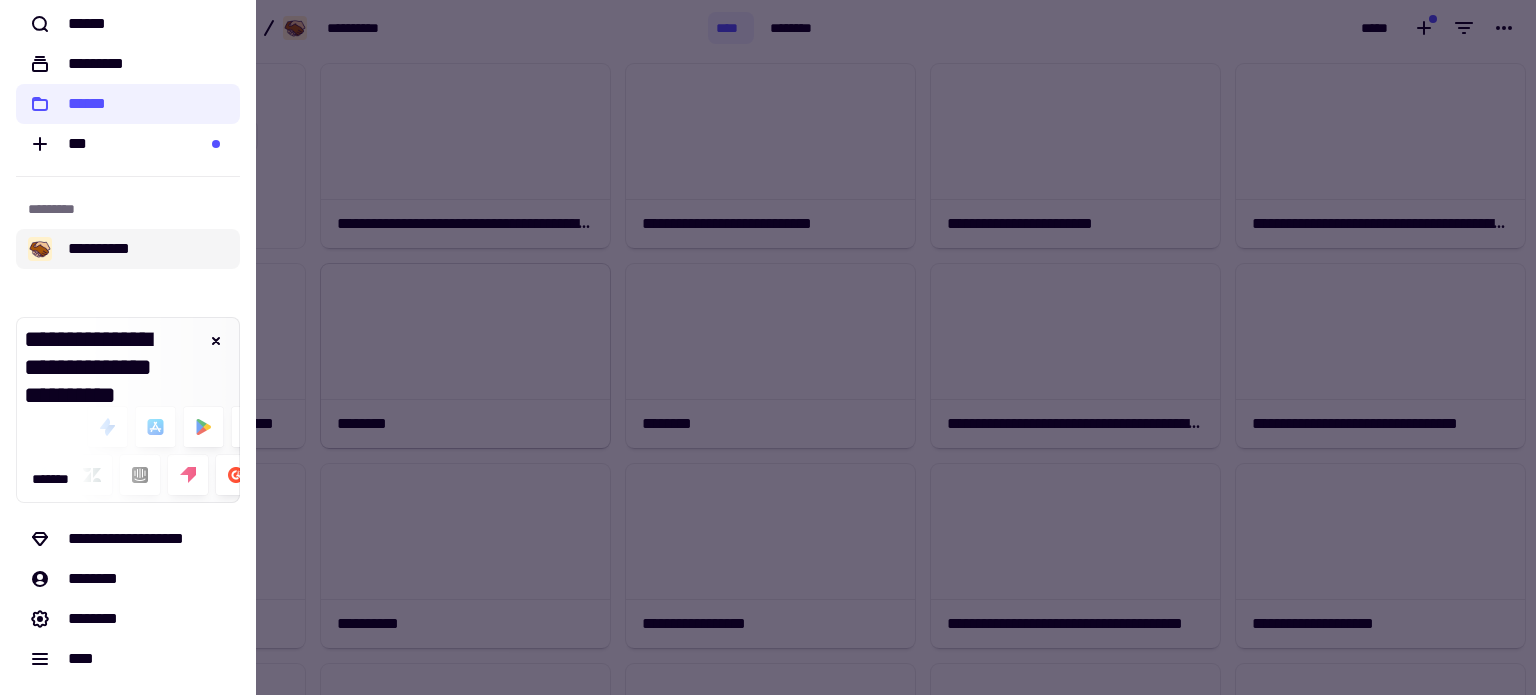 scroll, scrollTop: 0, scrollLeft: 0, axis: both 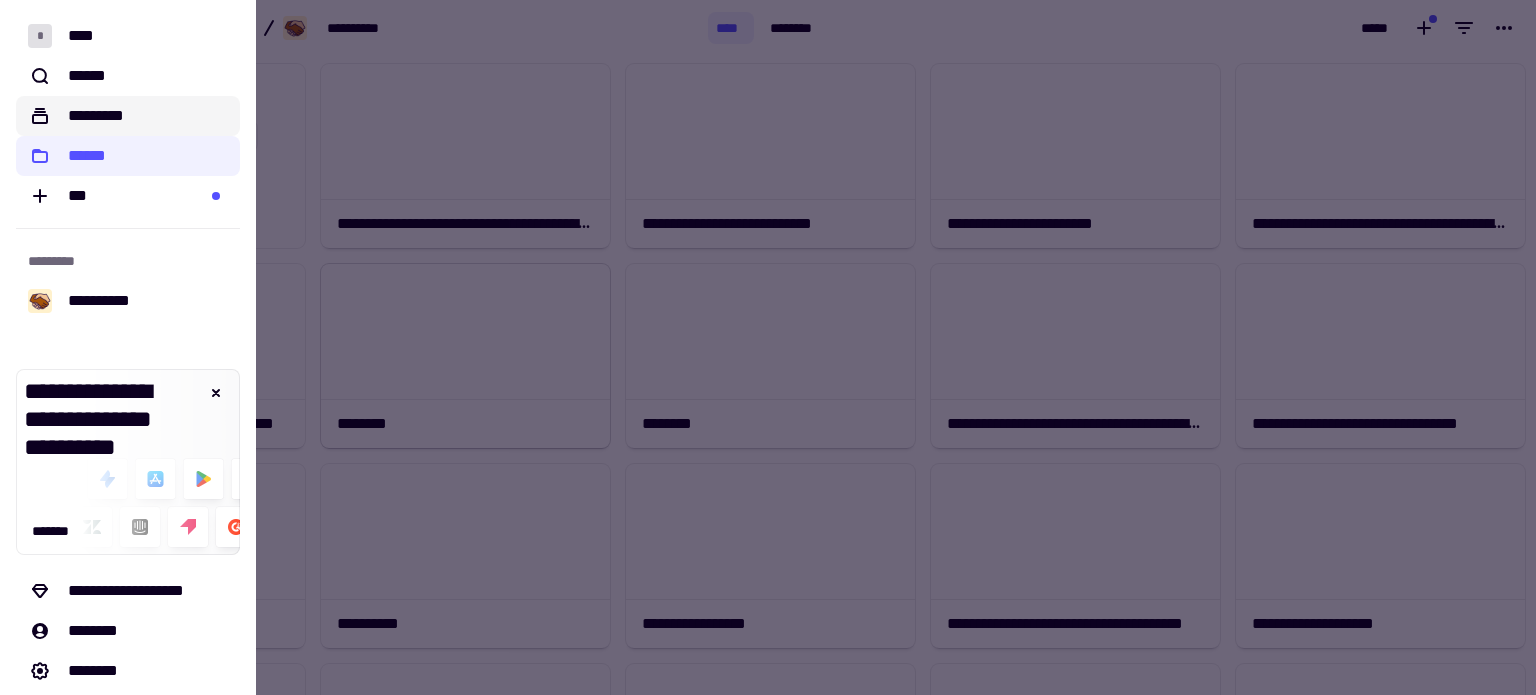 click on "*********" 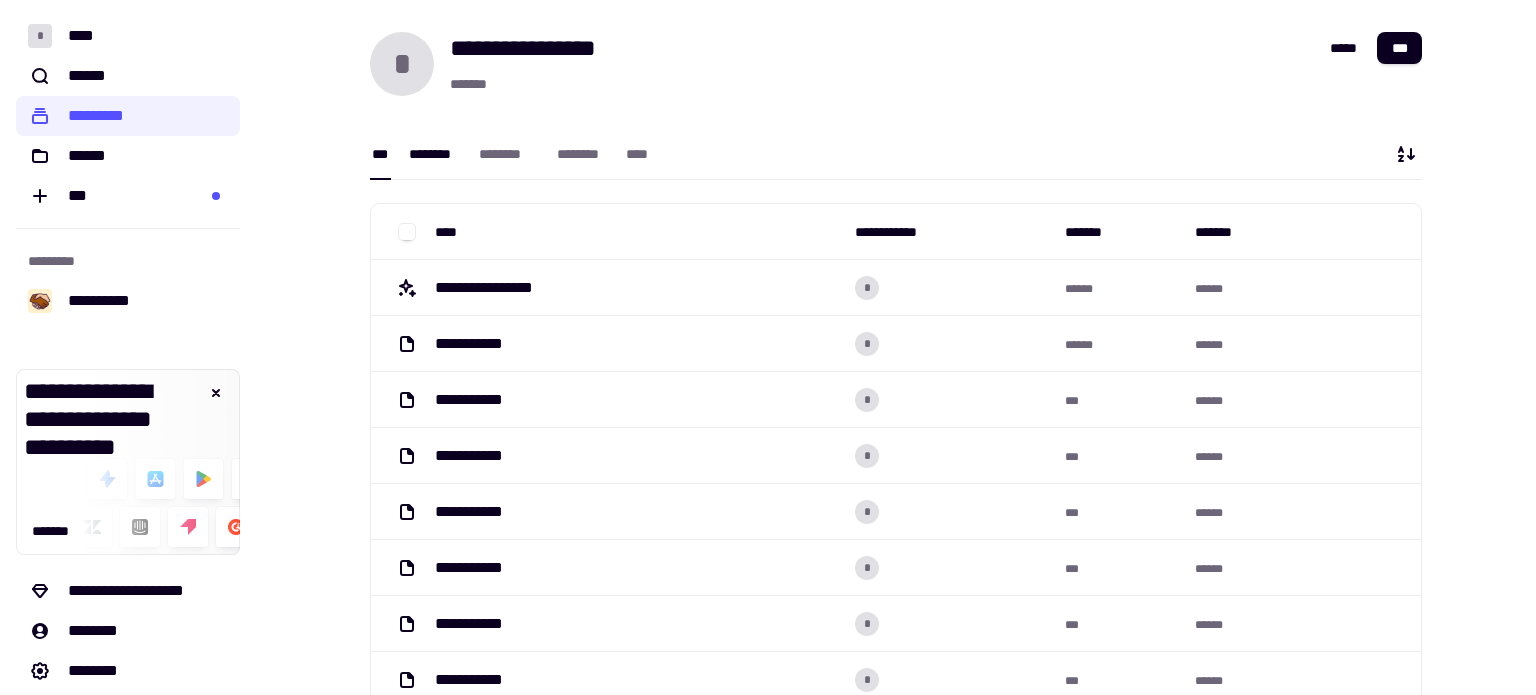 click on "********" at bounding box center (434, 154) 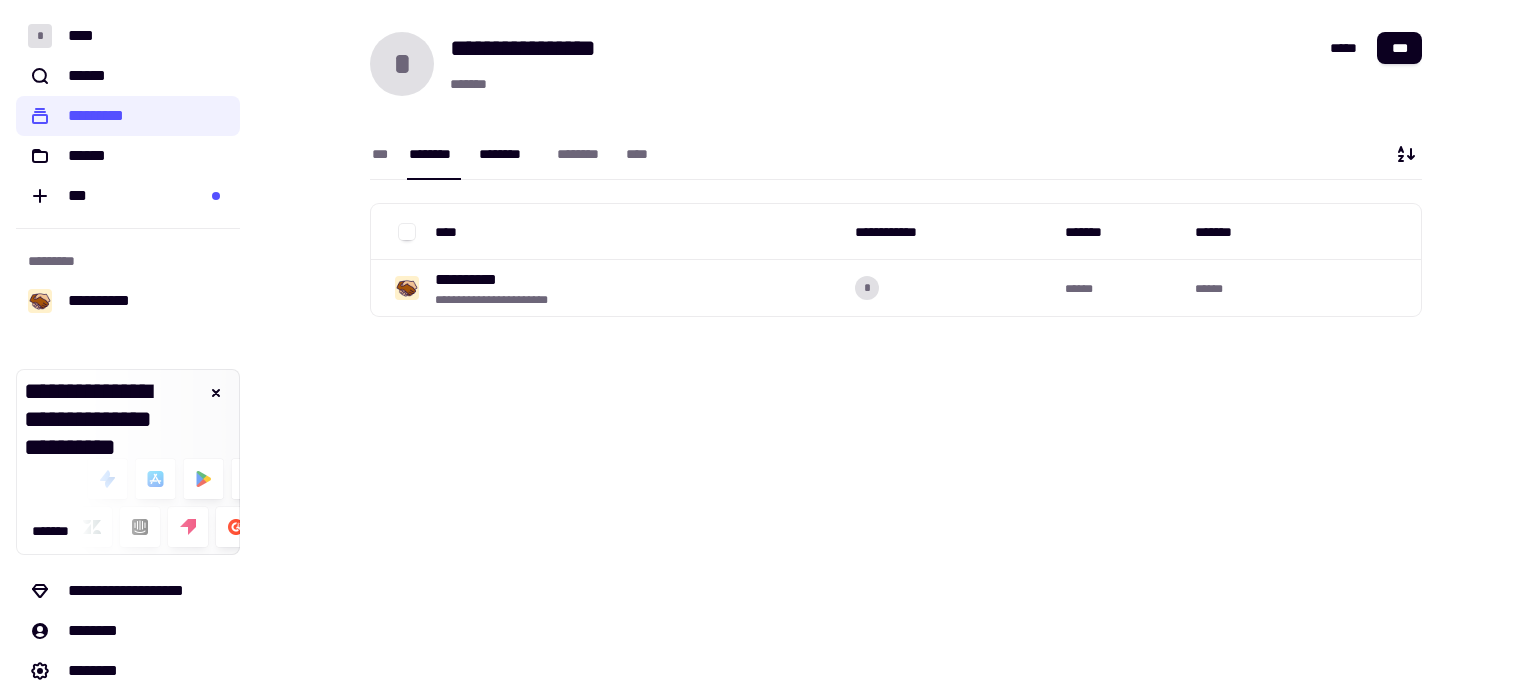 click on "********" at bounding box center [508, 154] 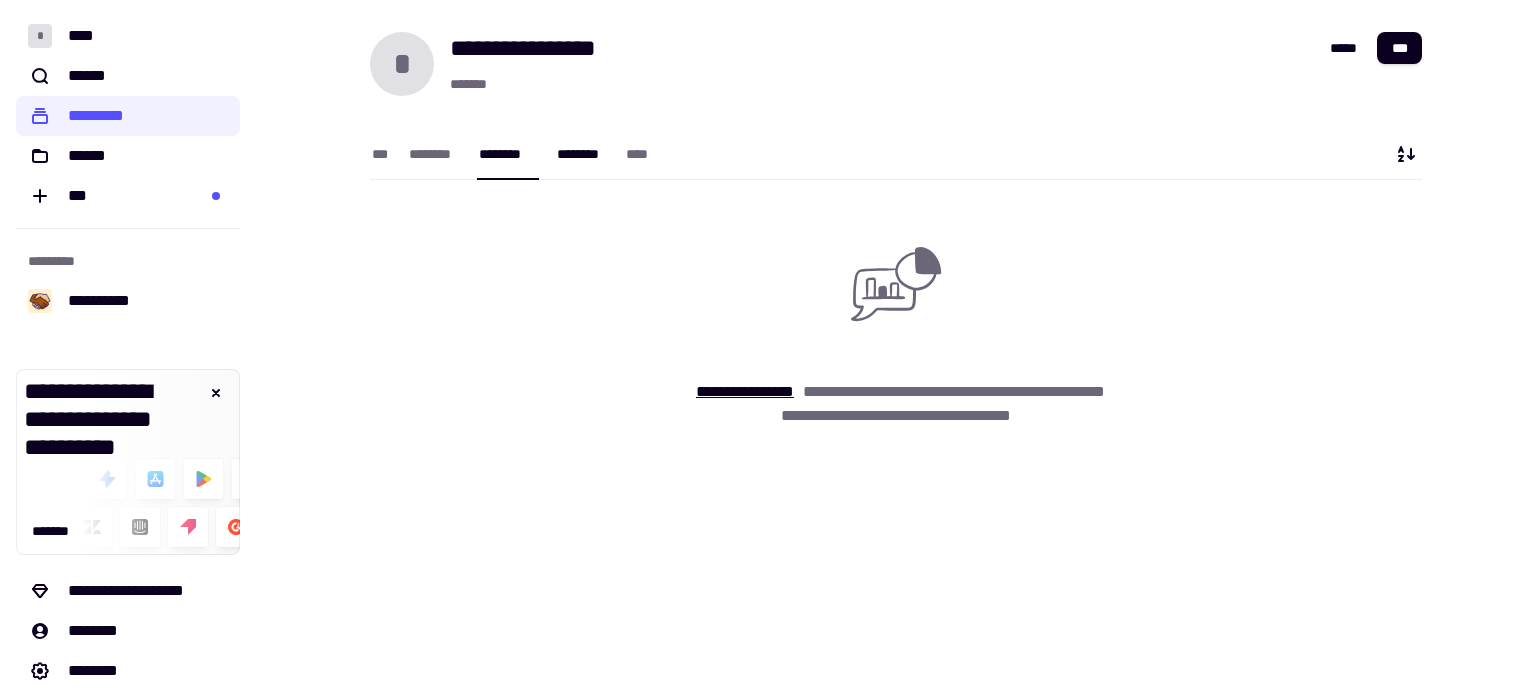 click on "********" at bounding box center (582, 154) 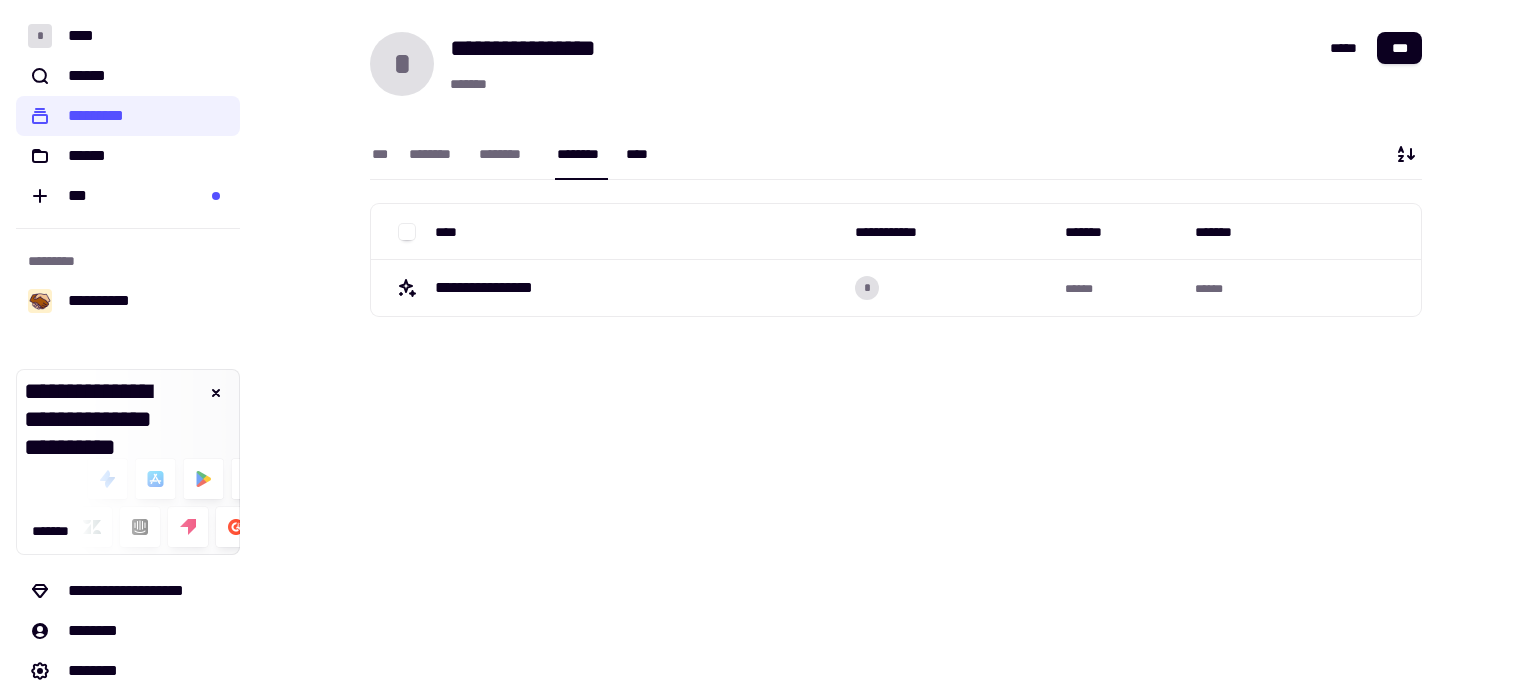 click on "****" at bounding box center [641, 154] 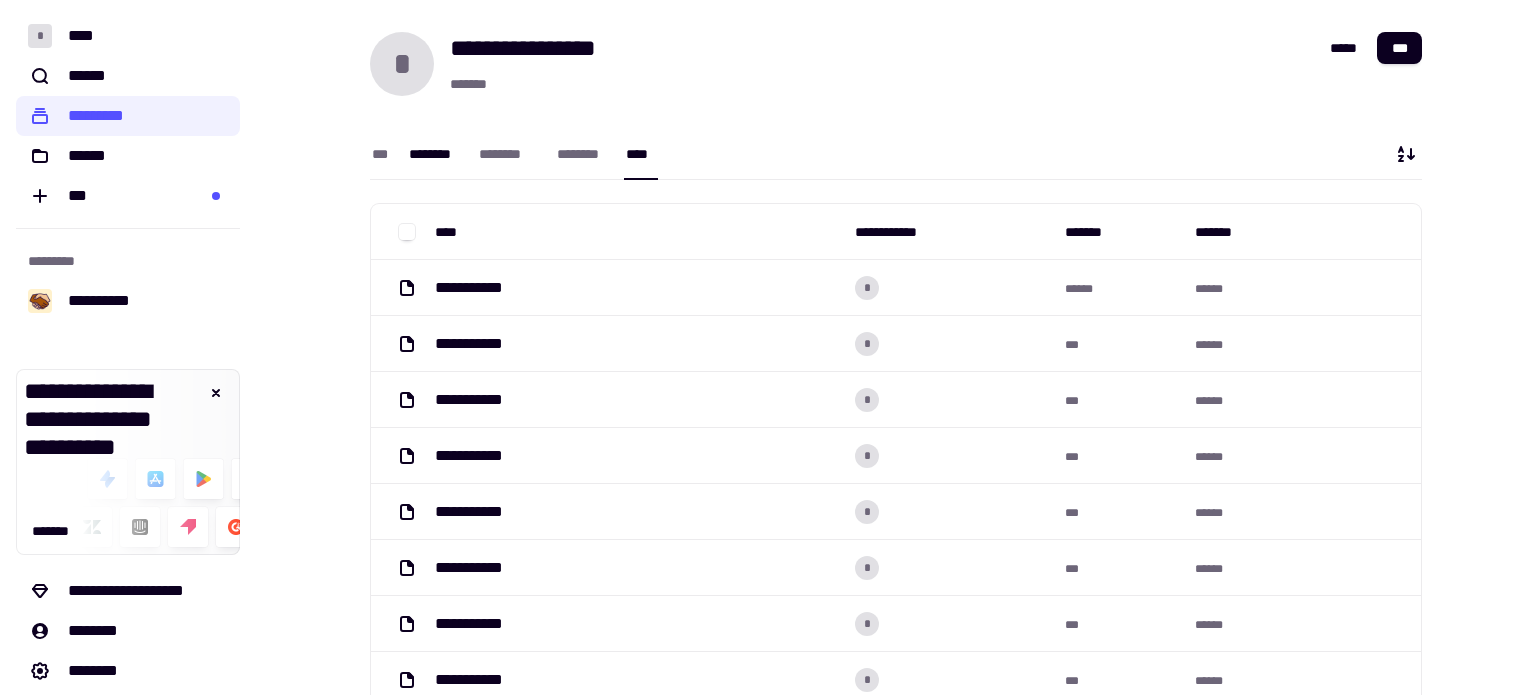 click on "********" at bounding box center (434, 154) 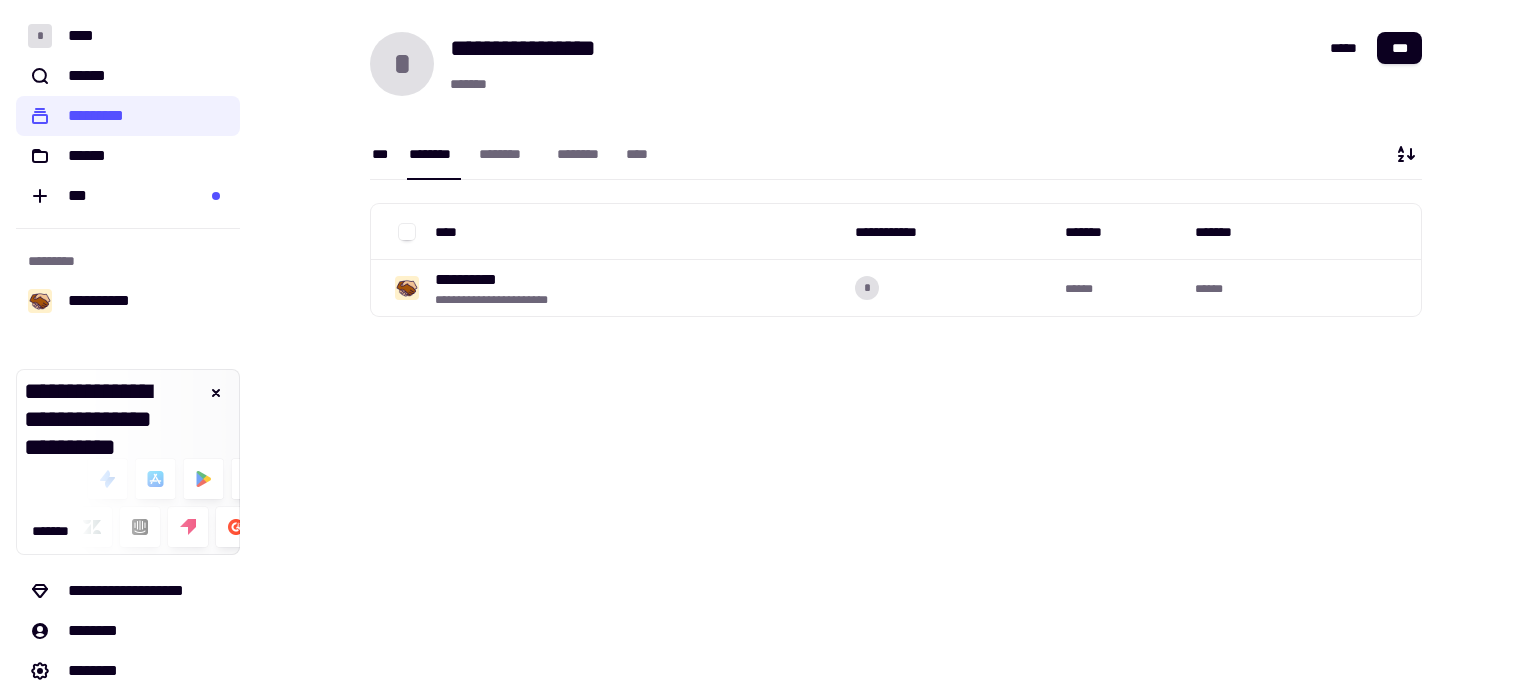 click on "***" at bounding box center (380, 154) 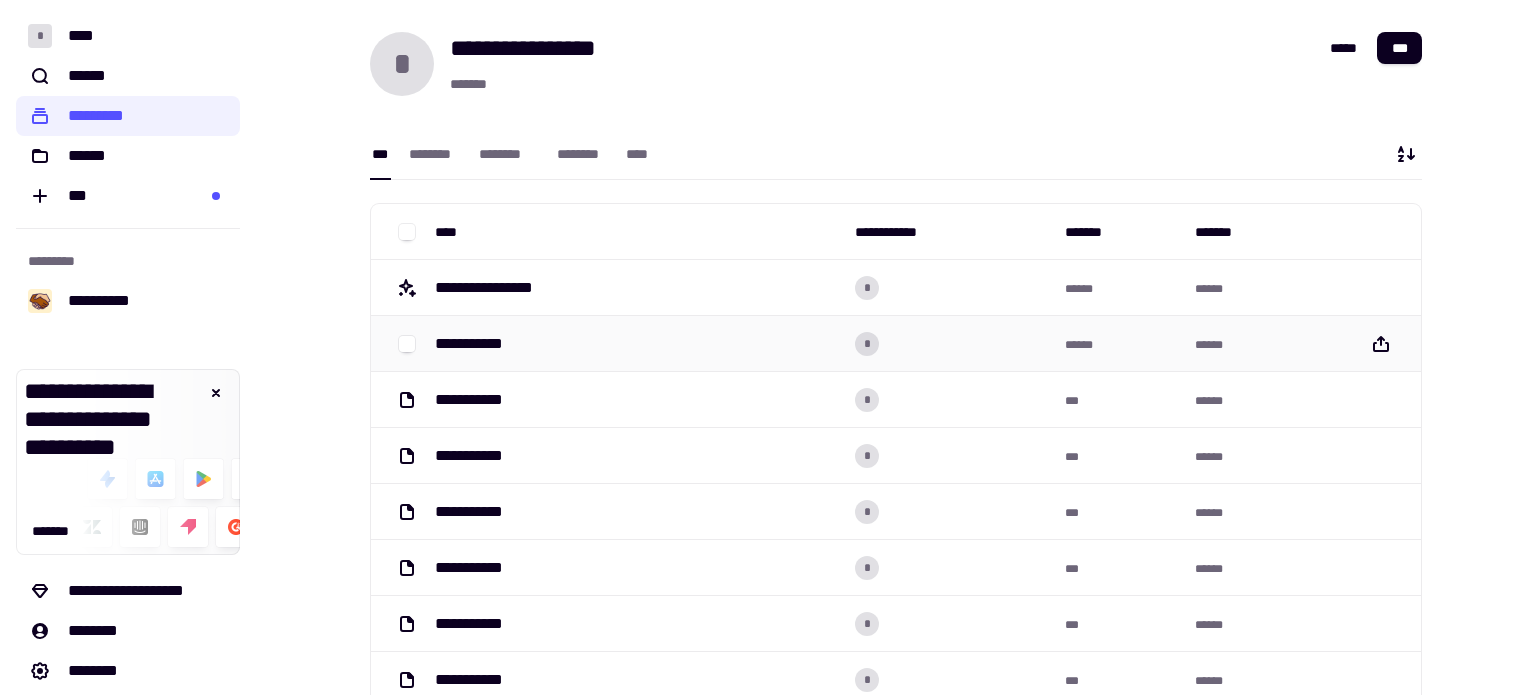 click on "**********" at bounding box center (480, 344) 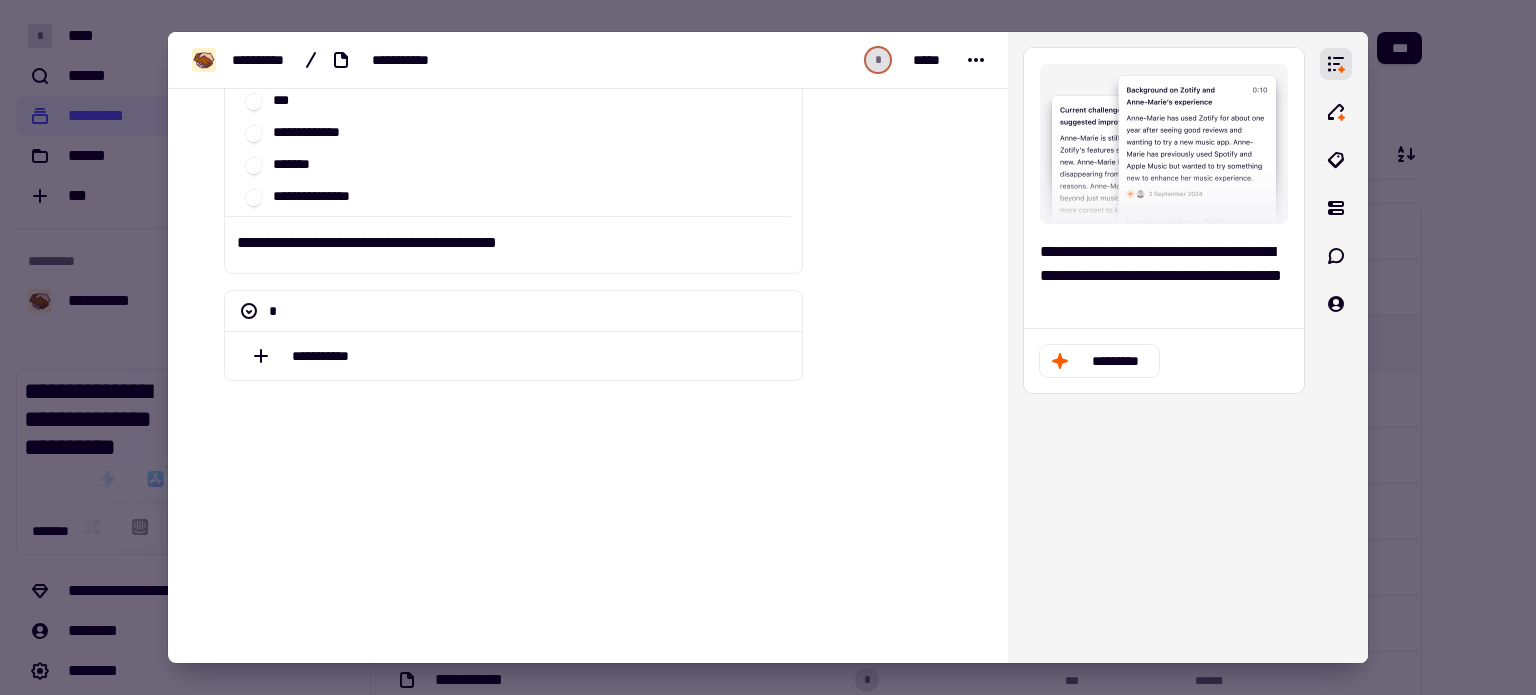 scroll, scrollTop: 1896, scrollLeft: 0, axis: vertical 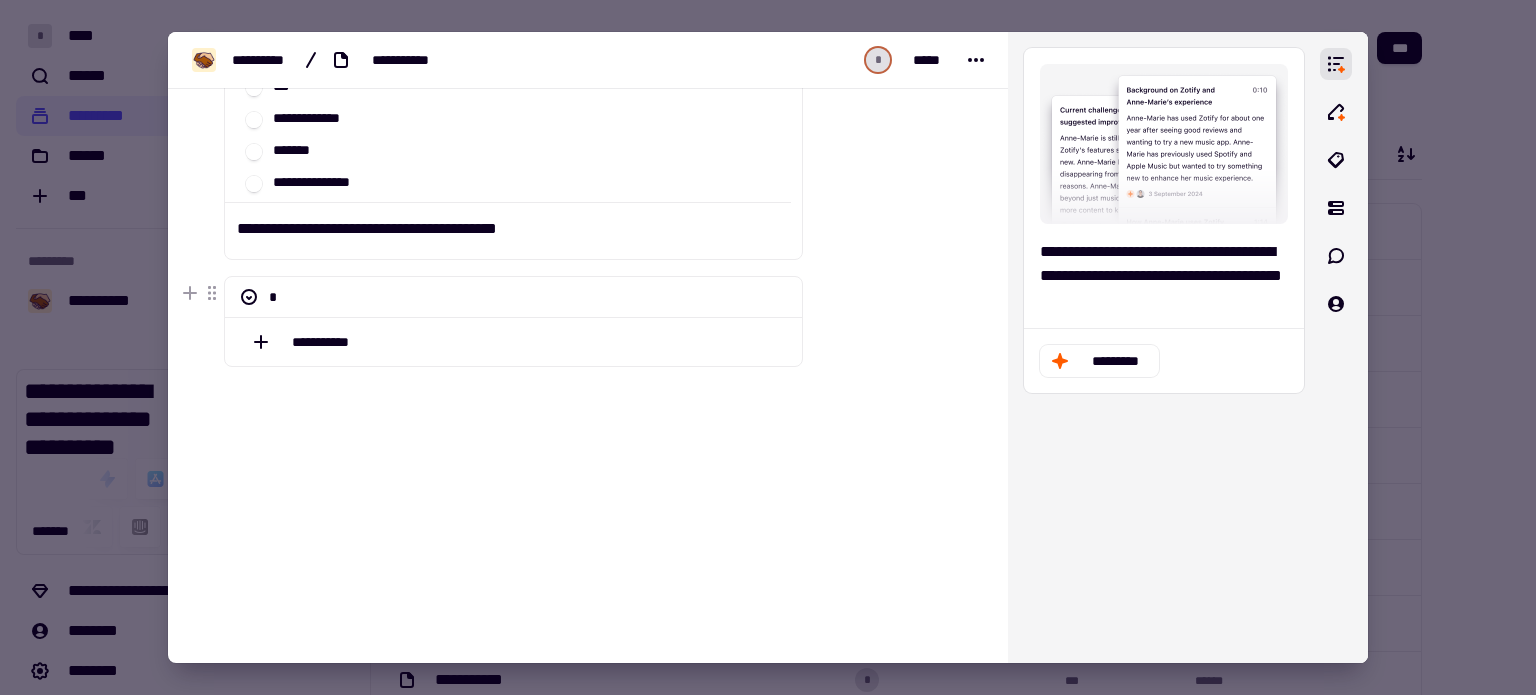 click at bounding box center [768, 347] 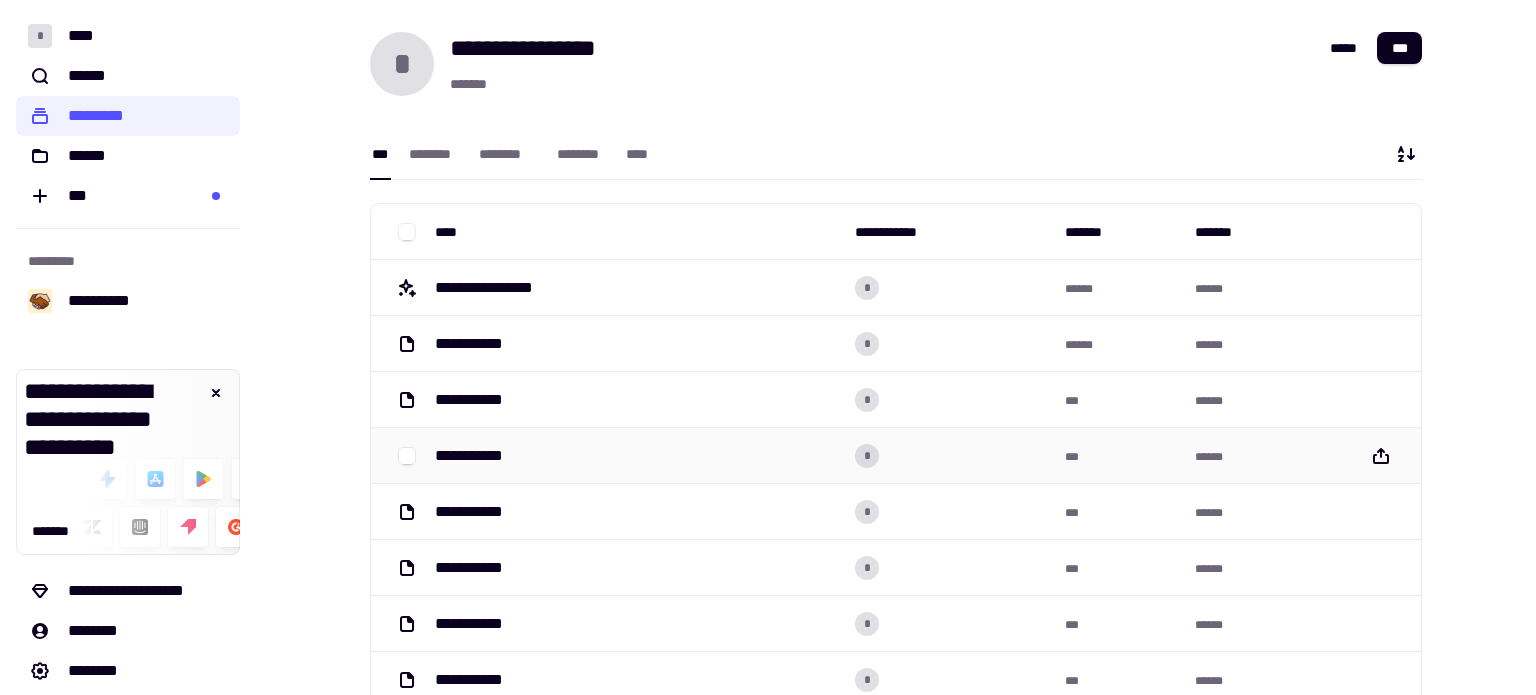 click on "**********" at bounding box center (637, 456) 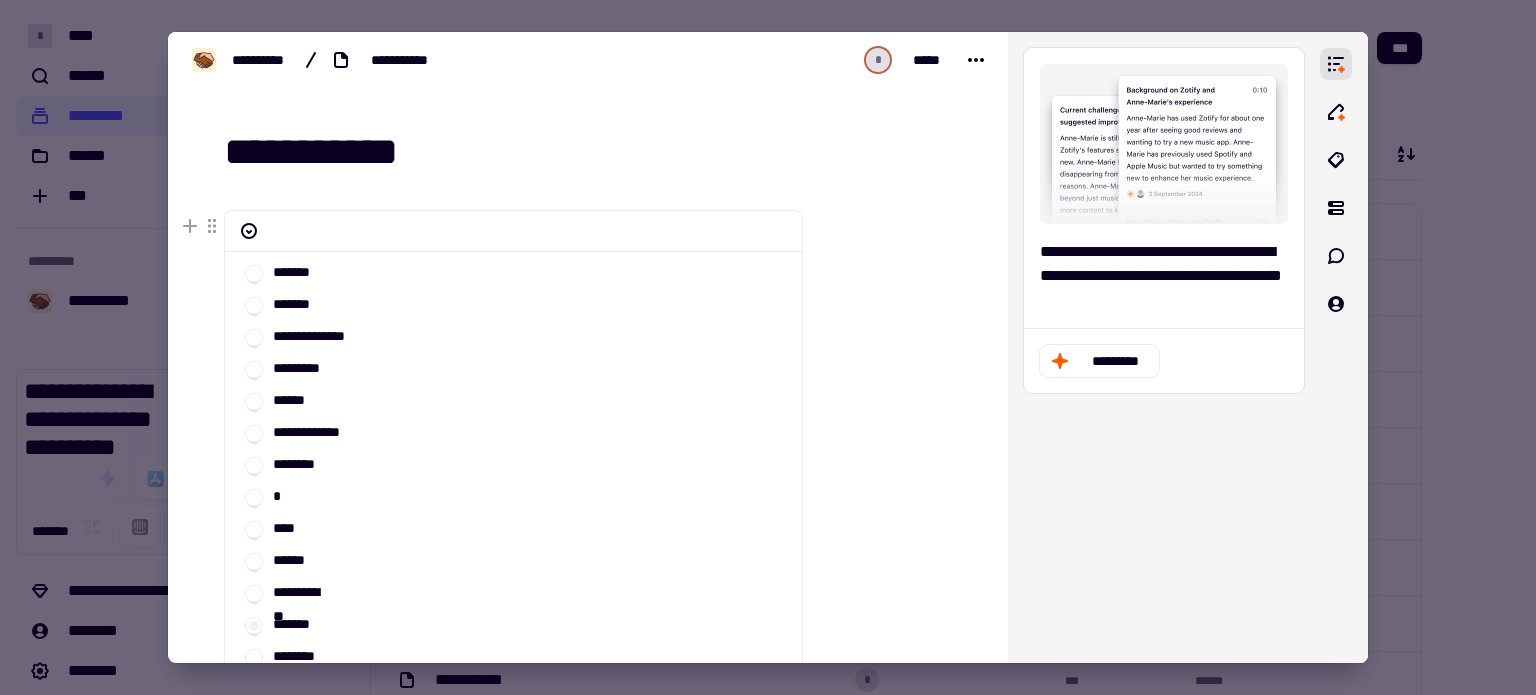 click at bounding box center (768, 347) 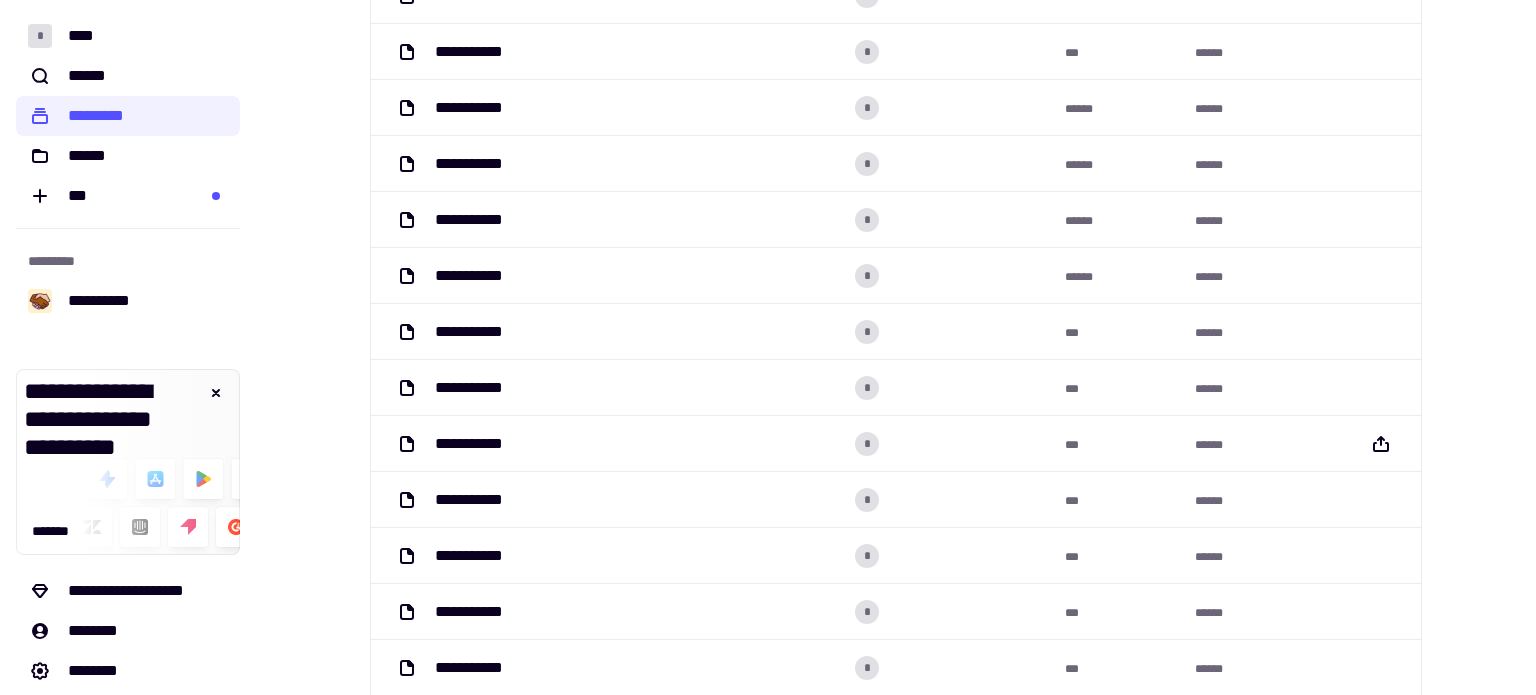 scroll, scrollTop: 0, scrollLeft: 0, axis: both 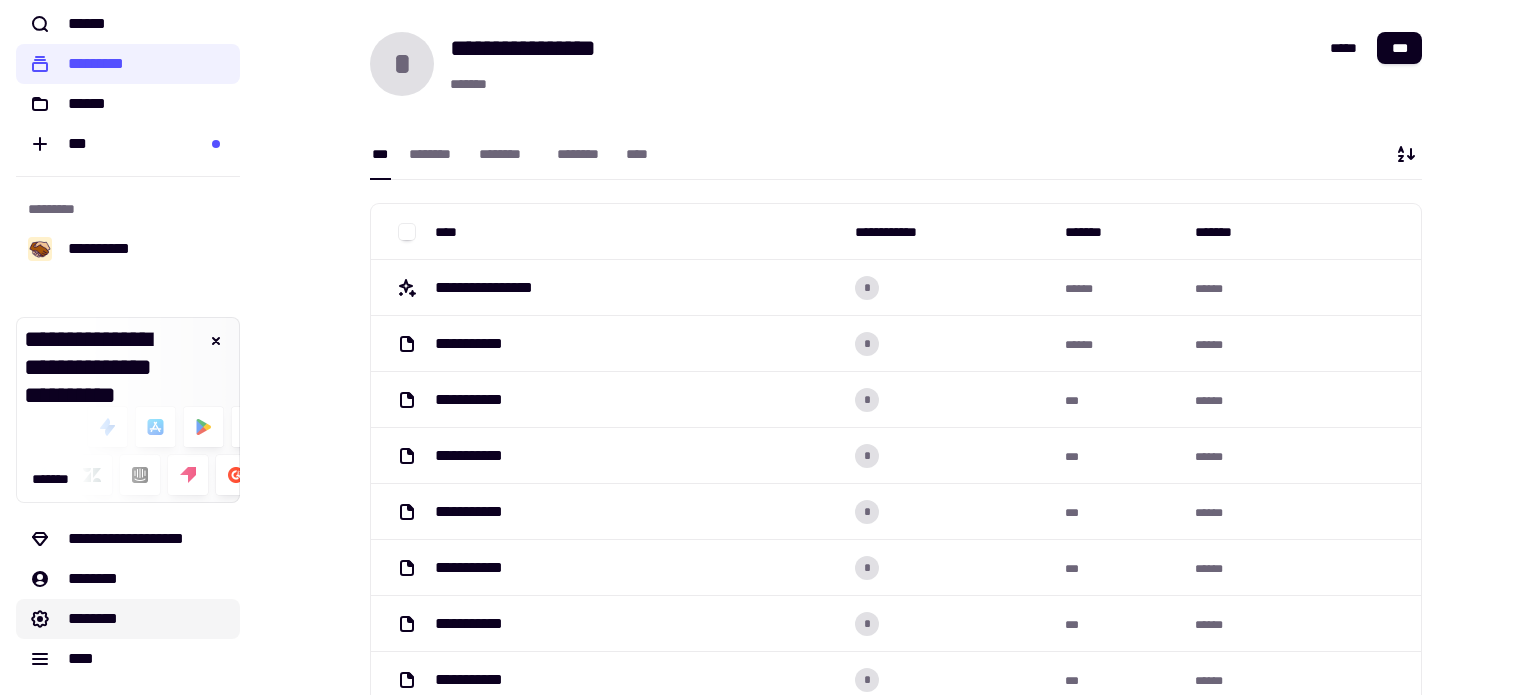 click 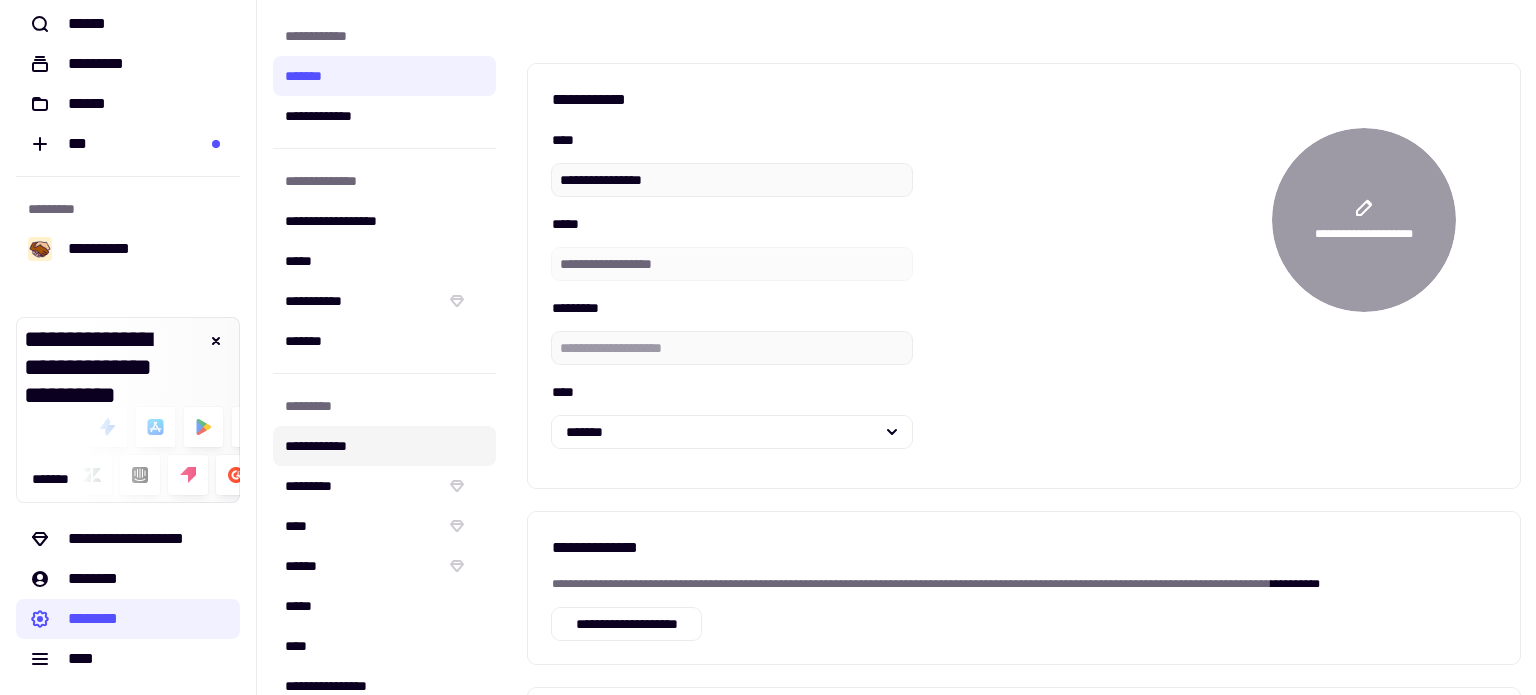 click on "**********" 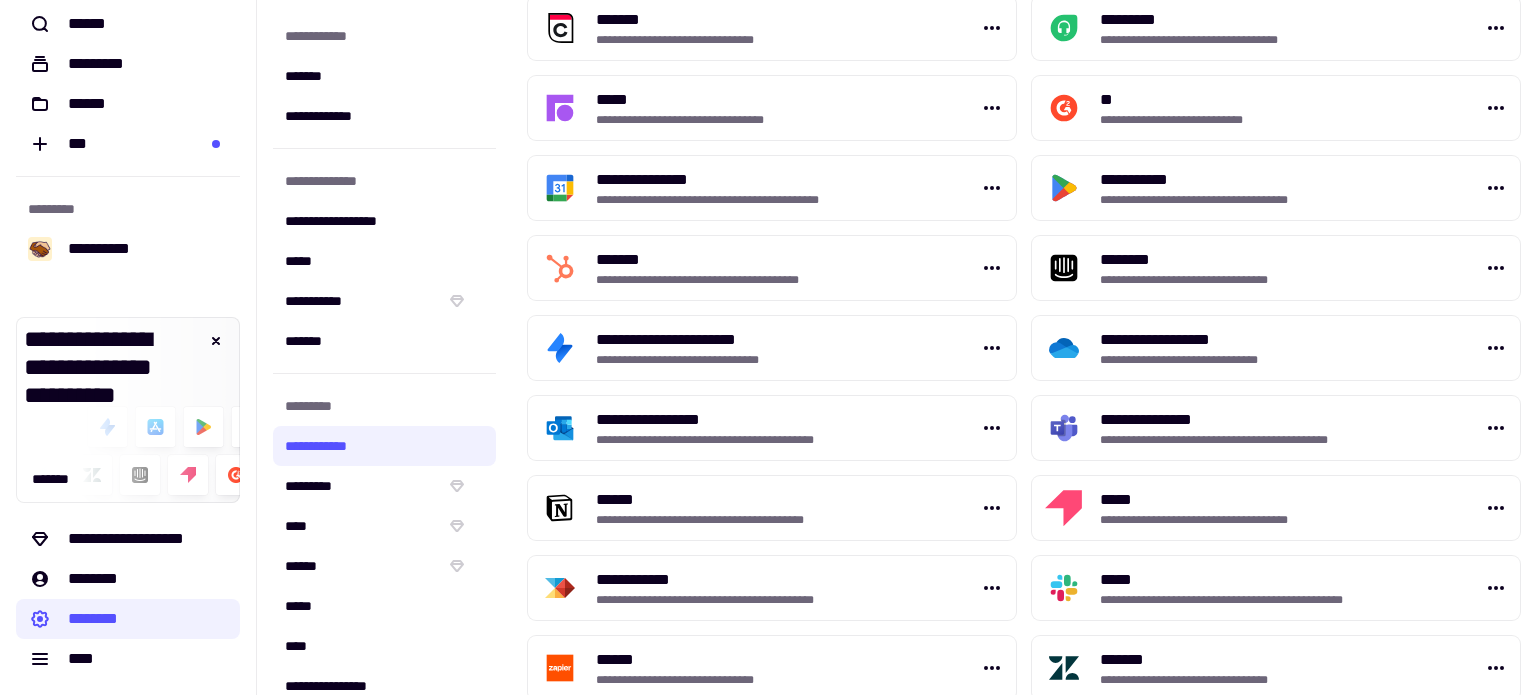 scroll, scrollTop: 783, scrollLeft: 0, axis: vertical 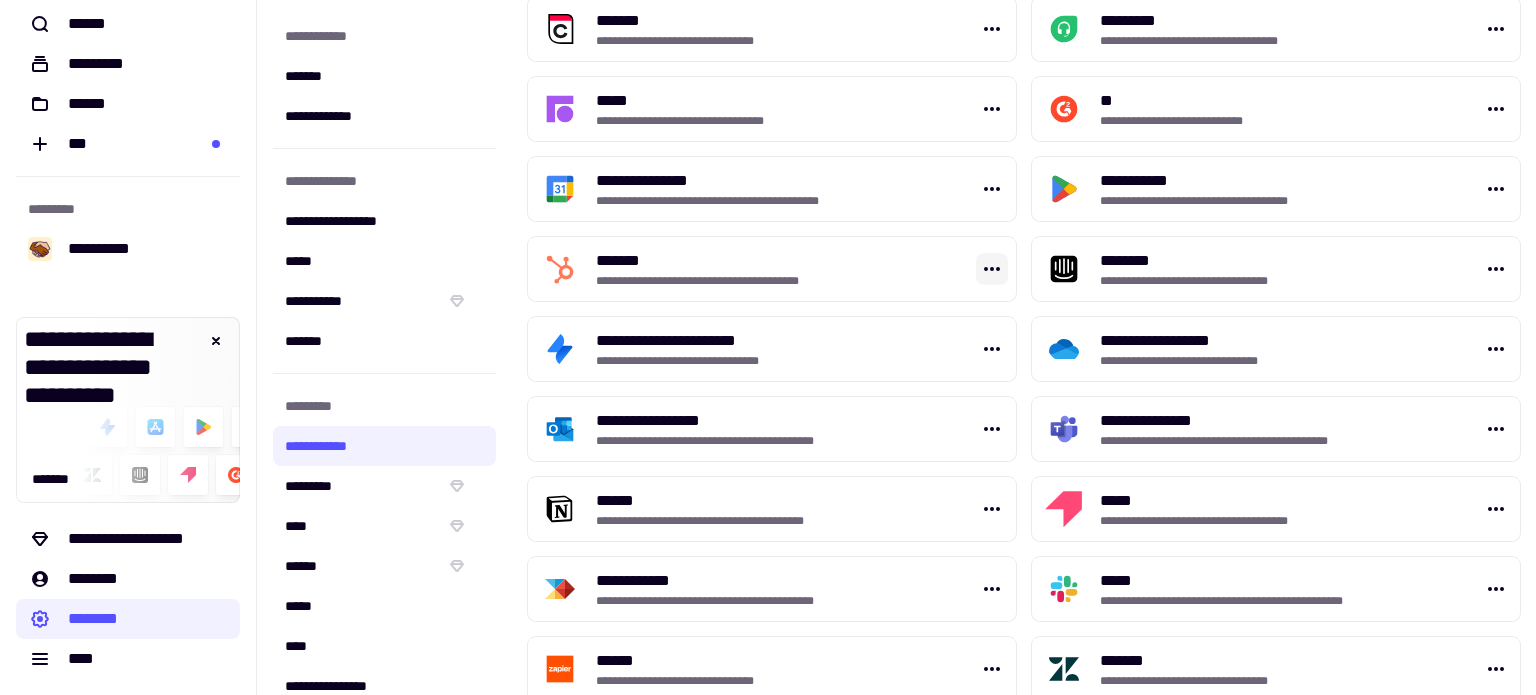 click 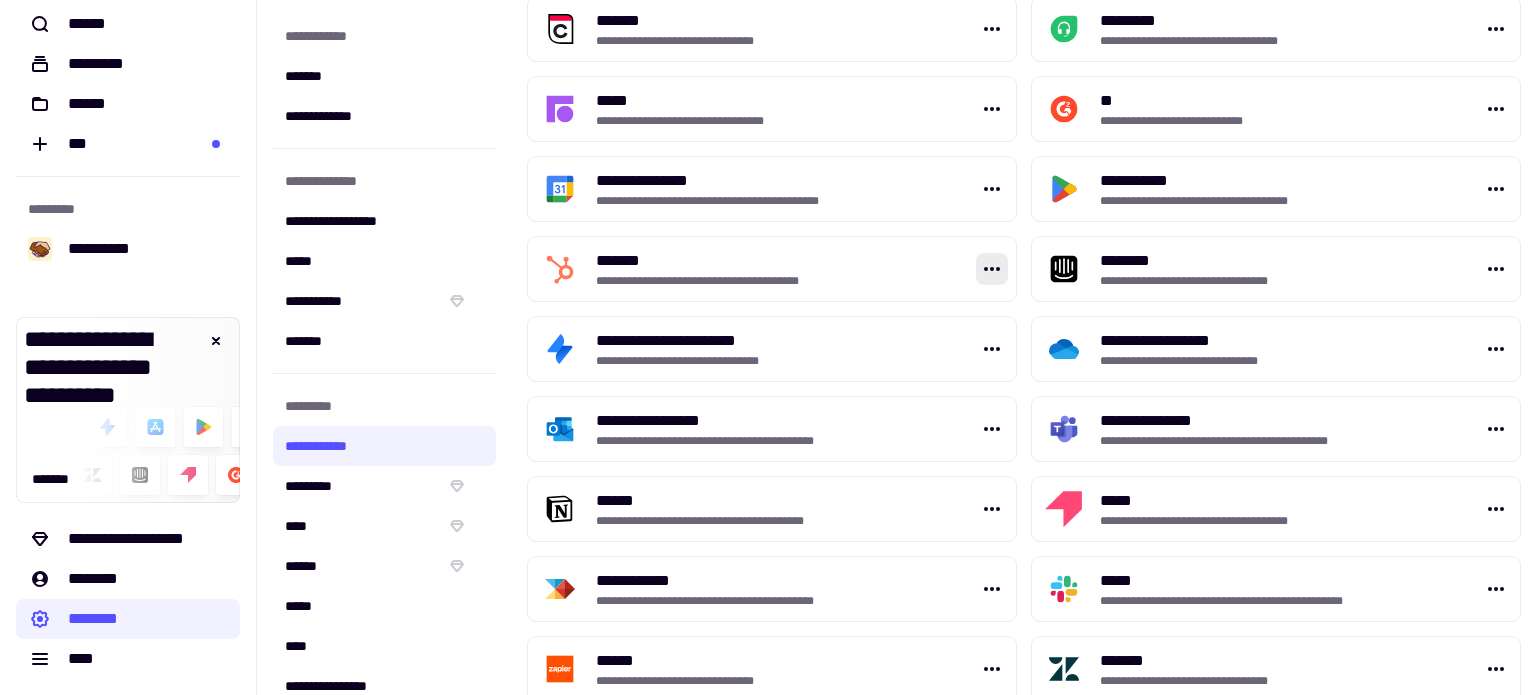 scroll, scrollTop: 0, scrollLeft: 0, axis: both 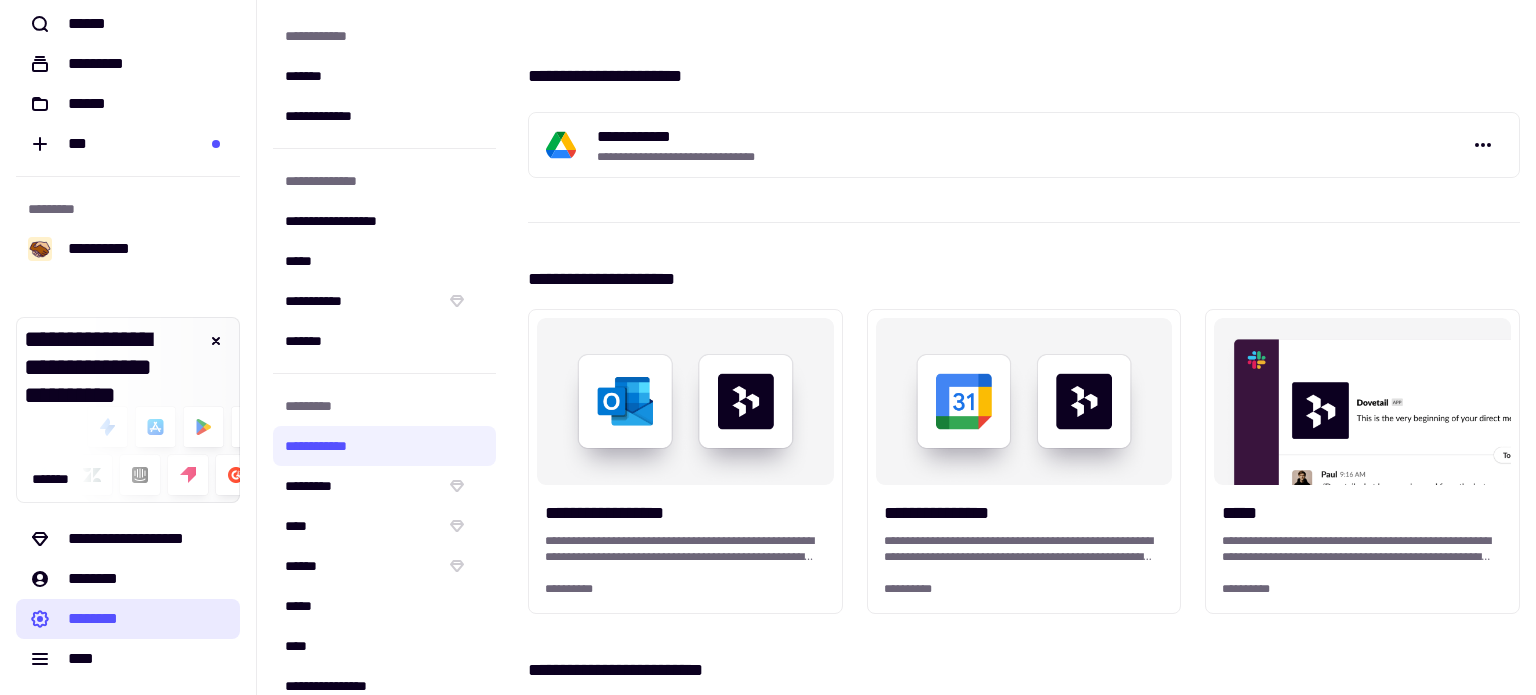 click on "********" 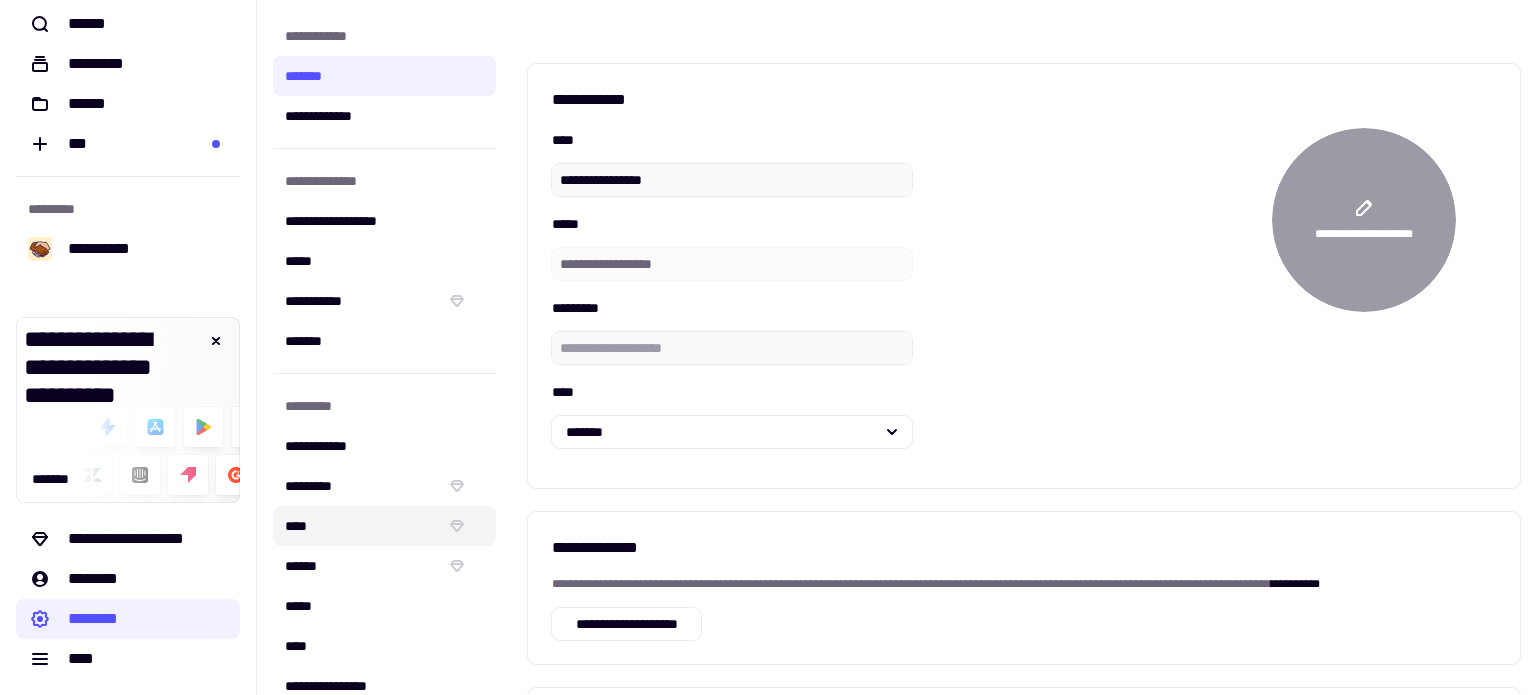 scroll, scrollTop: 356, scrollLeft: 0, axis: vertical 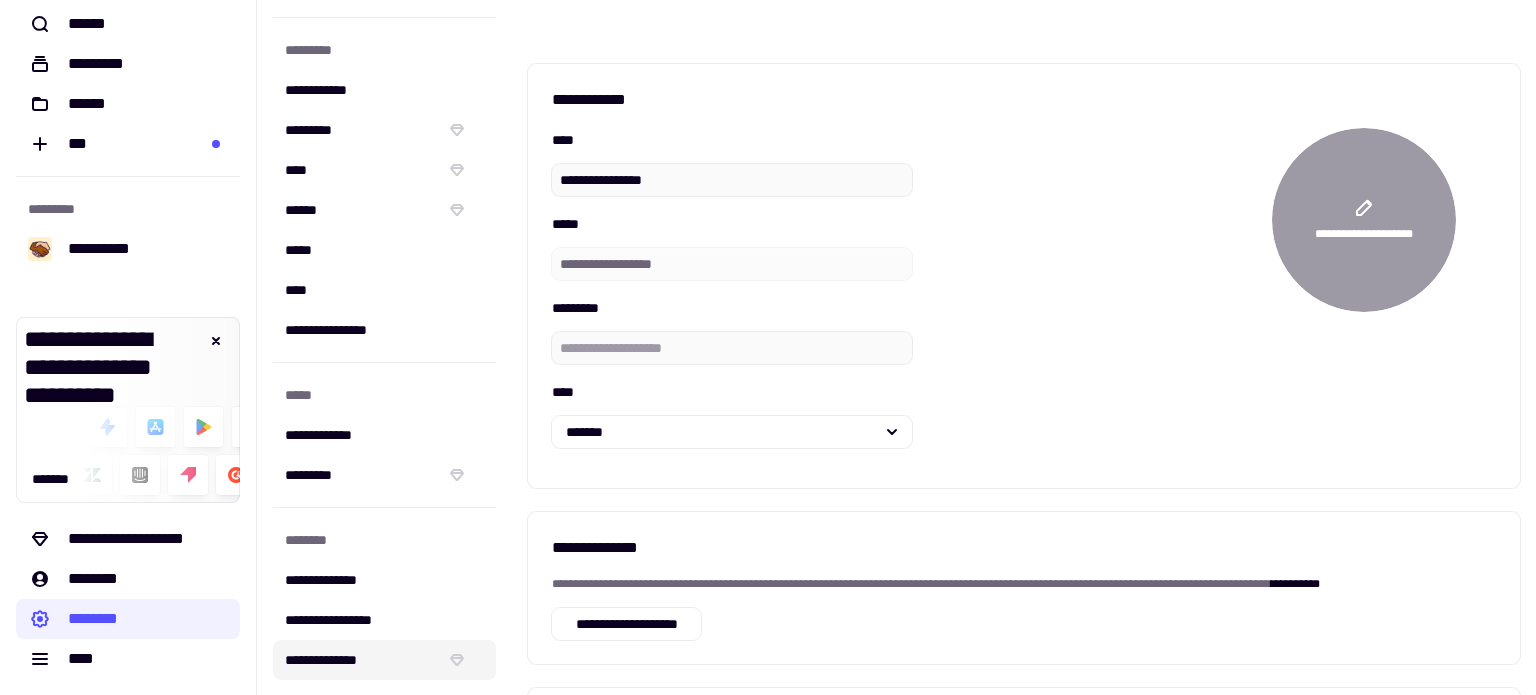 click on "**********" 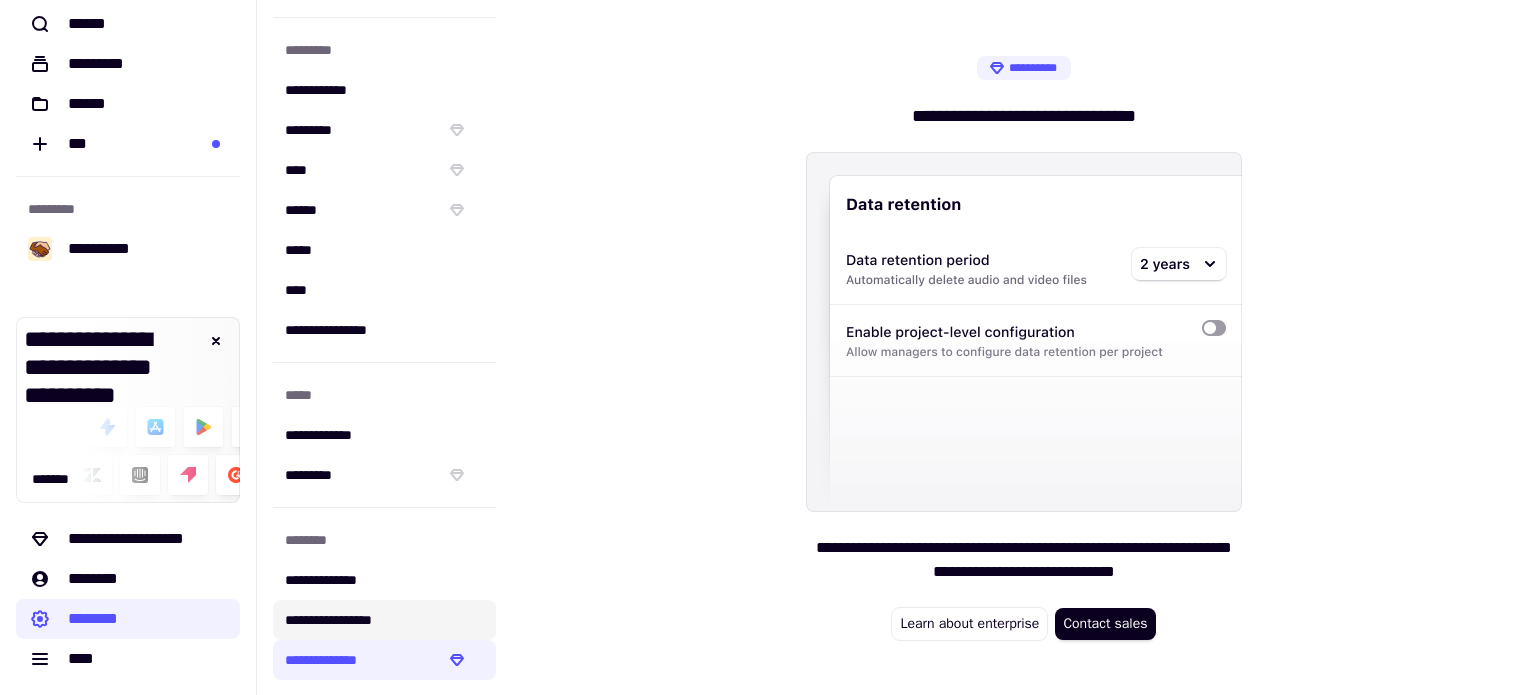 click on "**********" 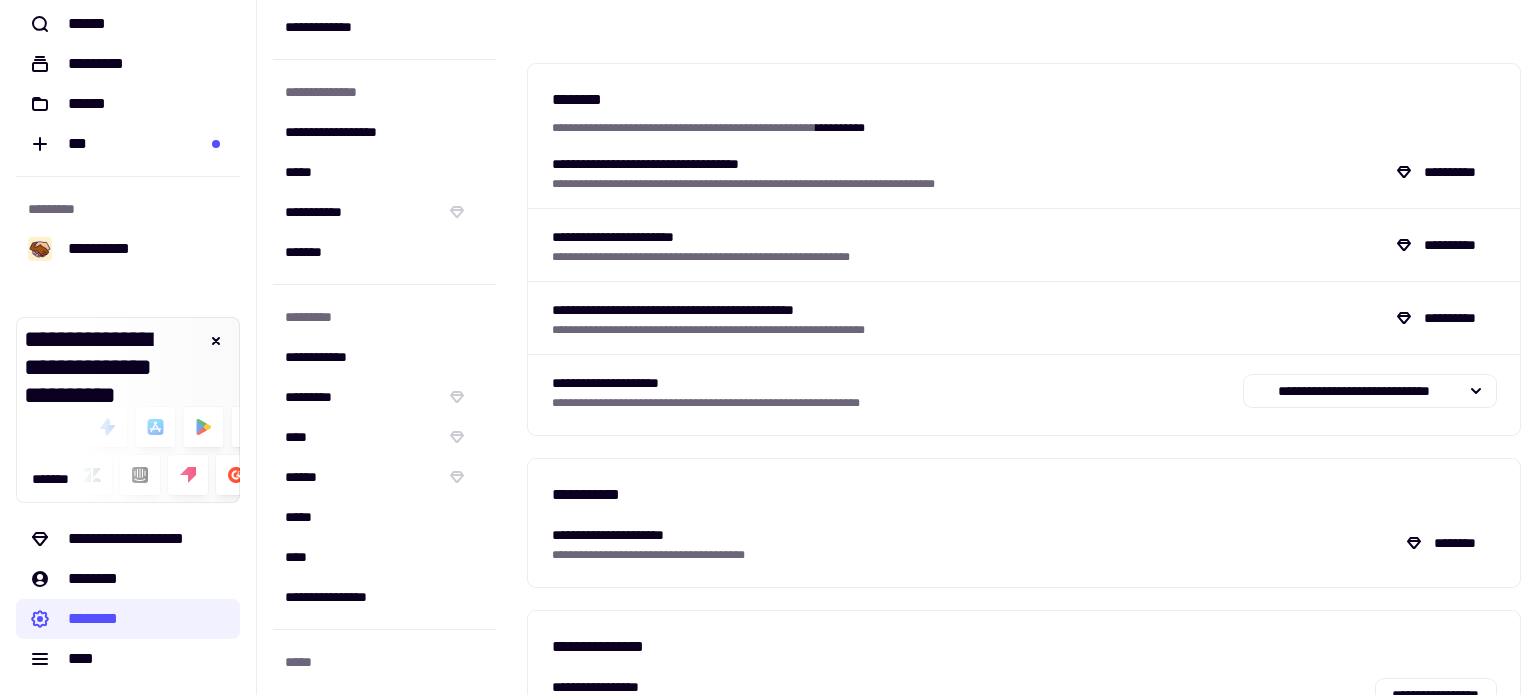 scroll, scrollTop: 0, scrollLeft: 0, axis: both 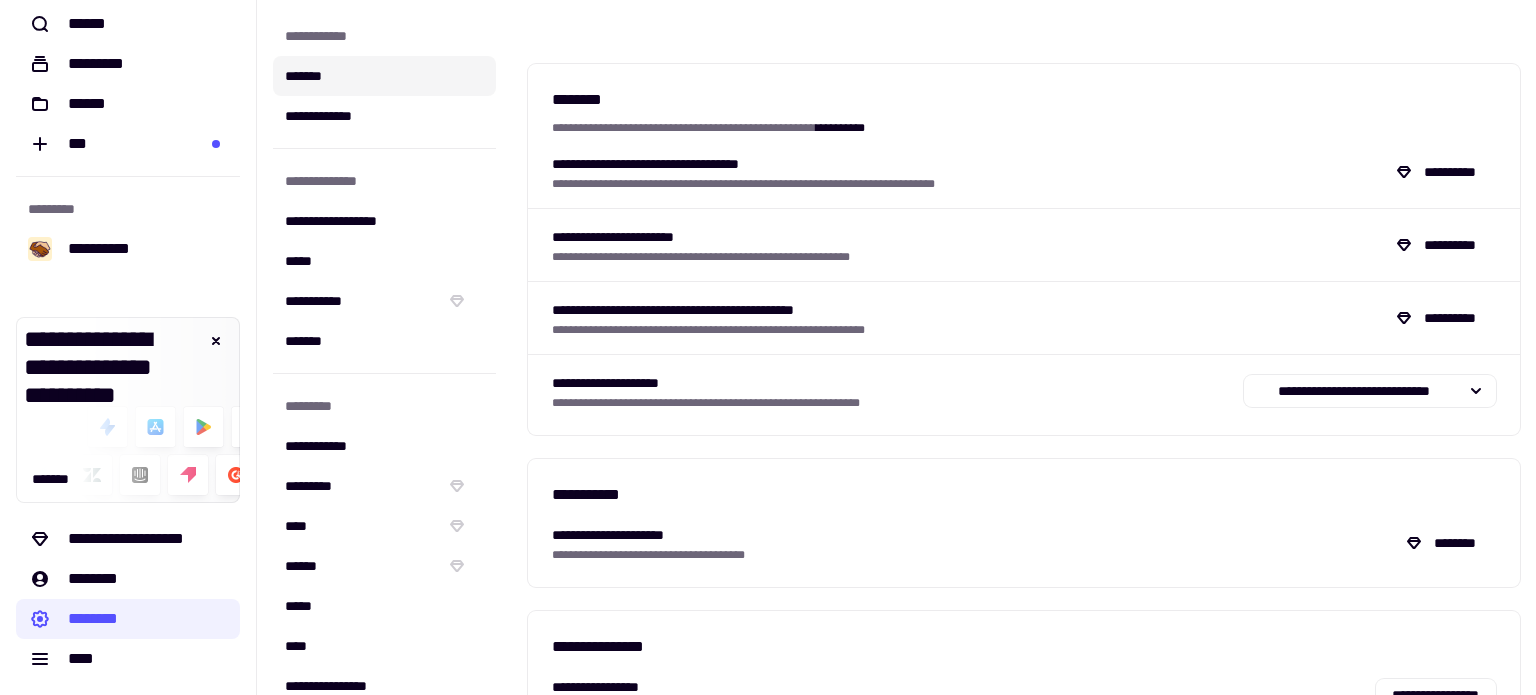 click on "*******" 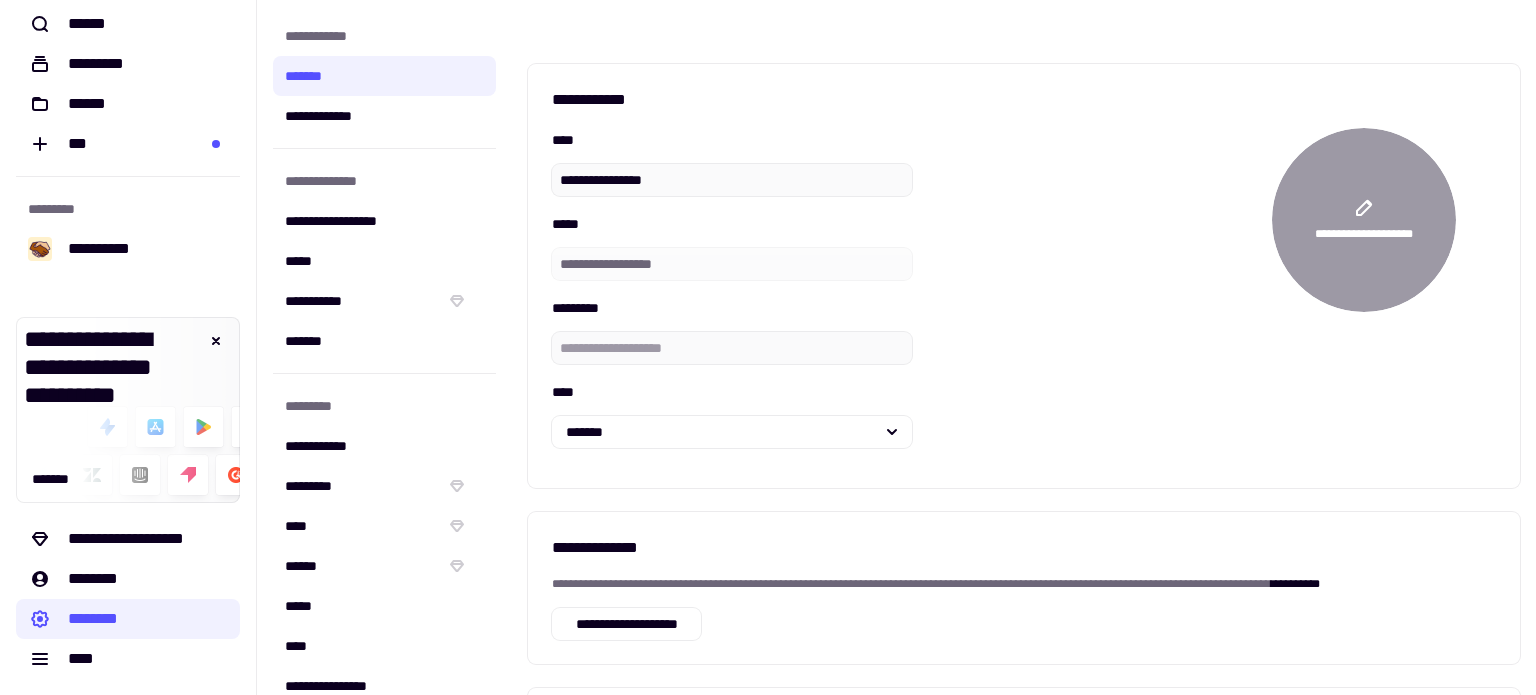 scroll, scrollTop: 460, scrollLeft: 0, axis: vertical 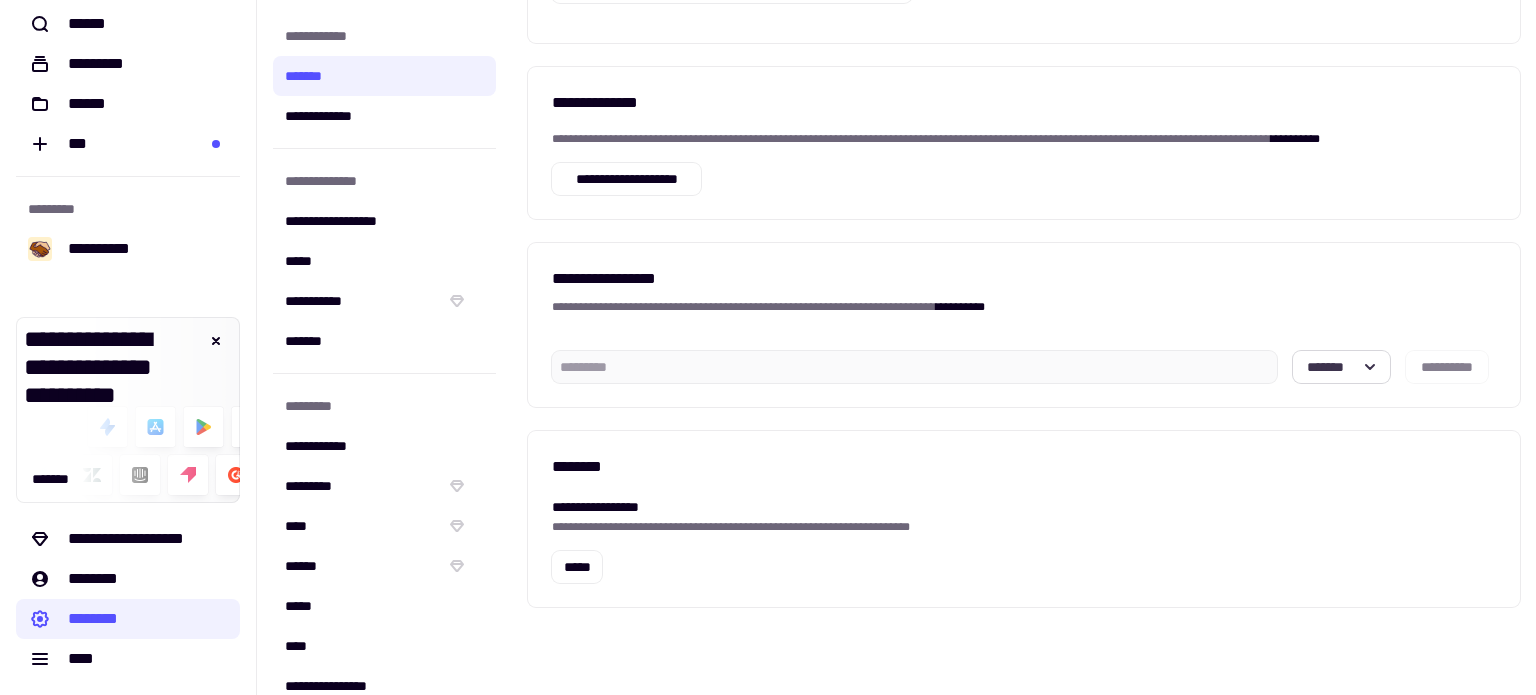 click on "*******" 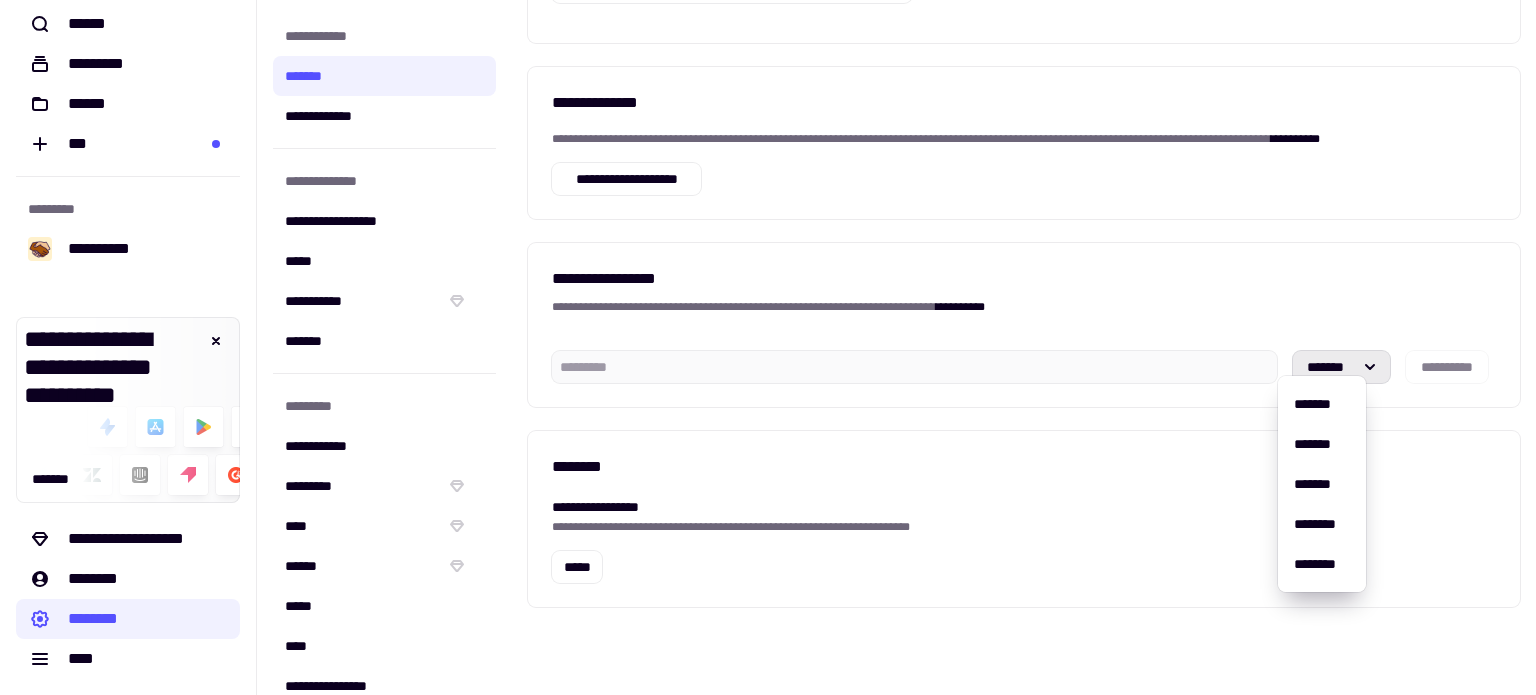click on "**********" at bounding box center [1016, 307] 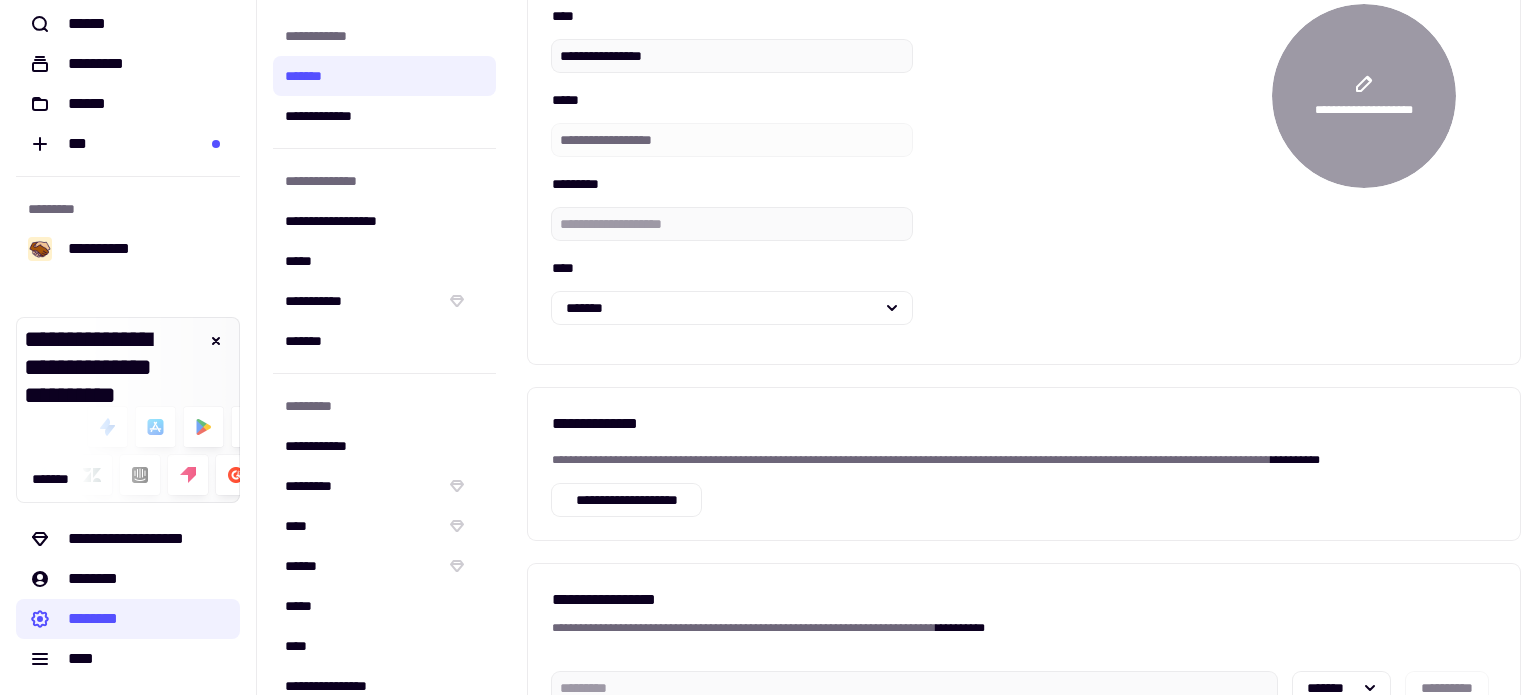 scroll, scrollTop: 0, scrollLeft: 0, axis: both 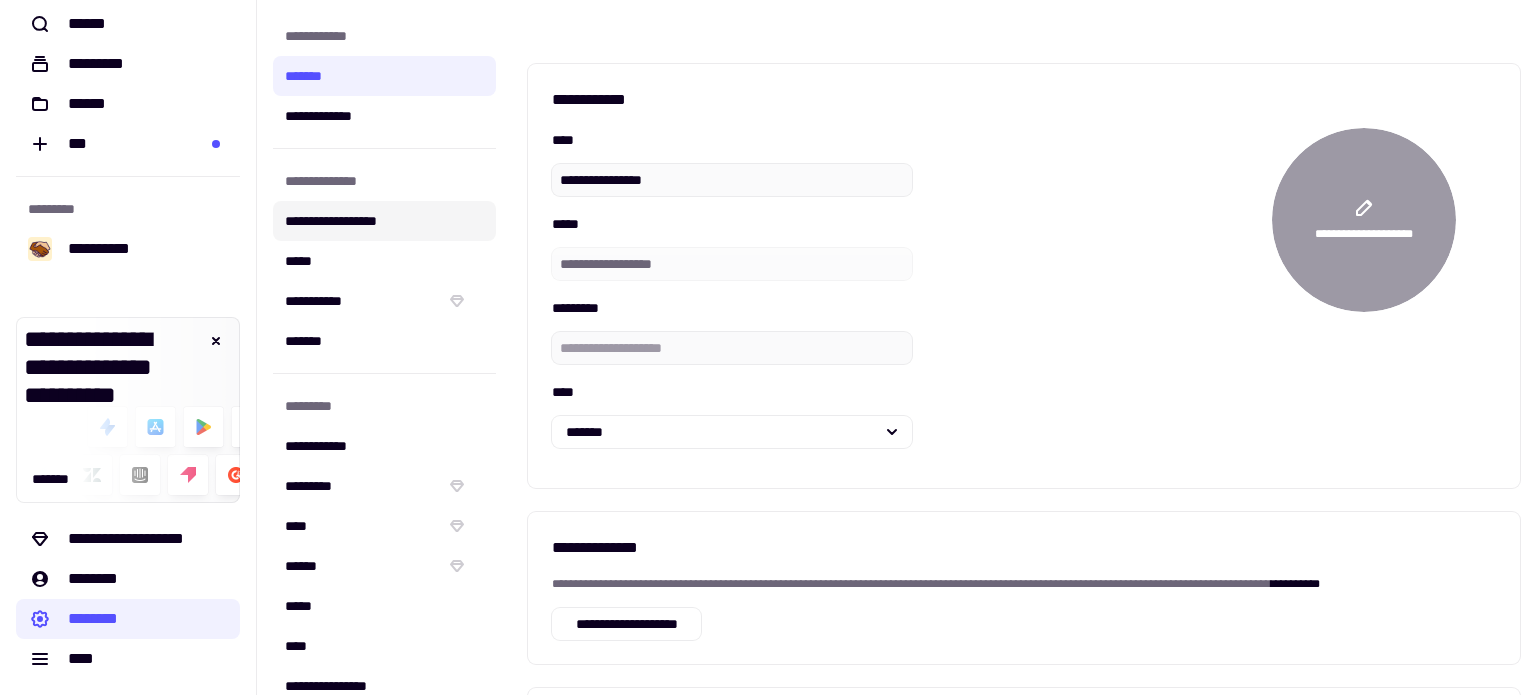 click on "**********" 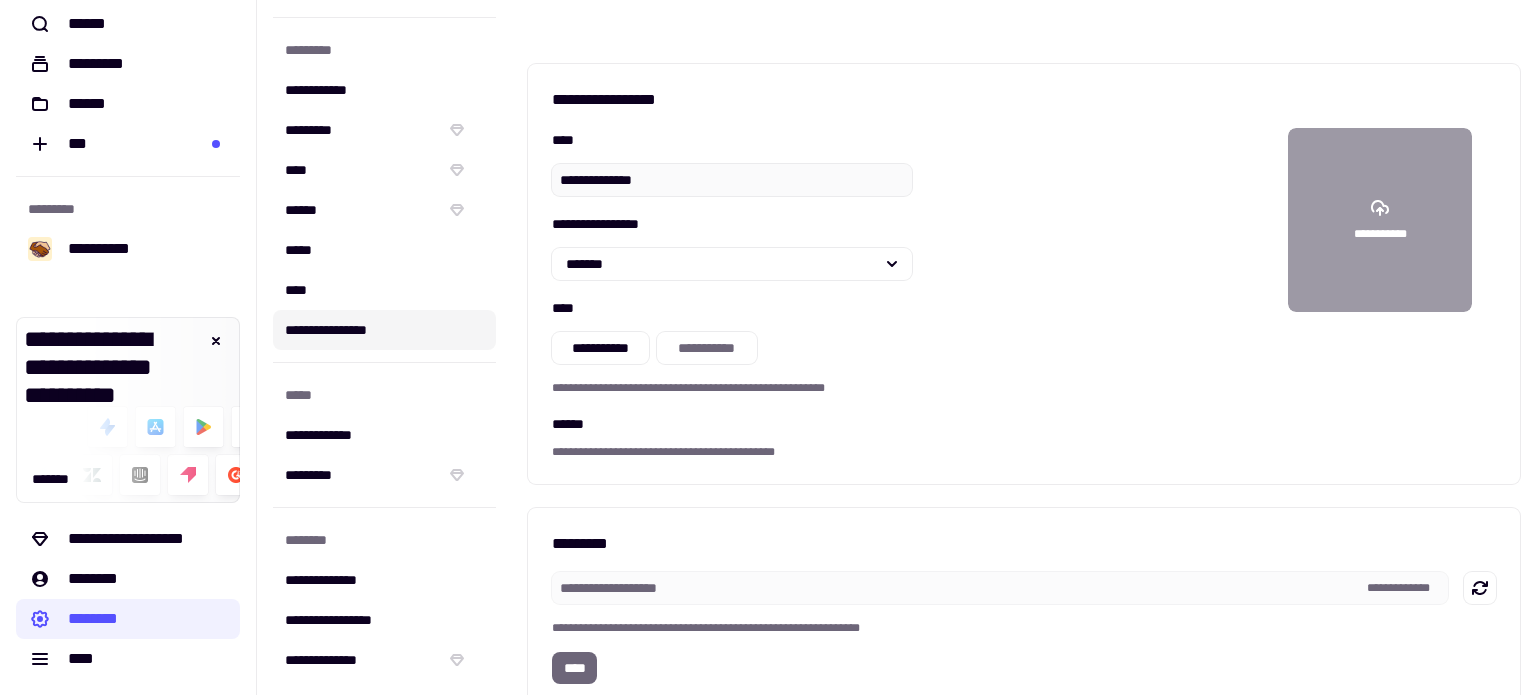 scroll, scrollTop: 0, scrollLeft: 0, axis: both 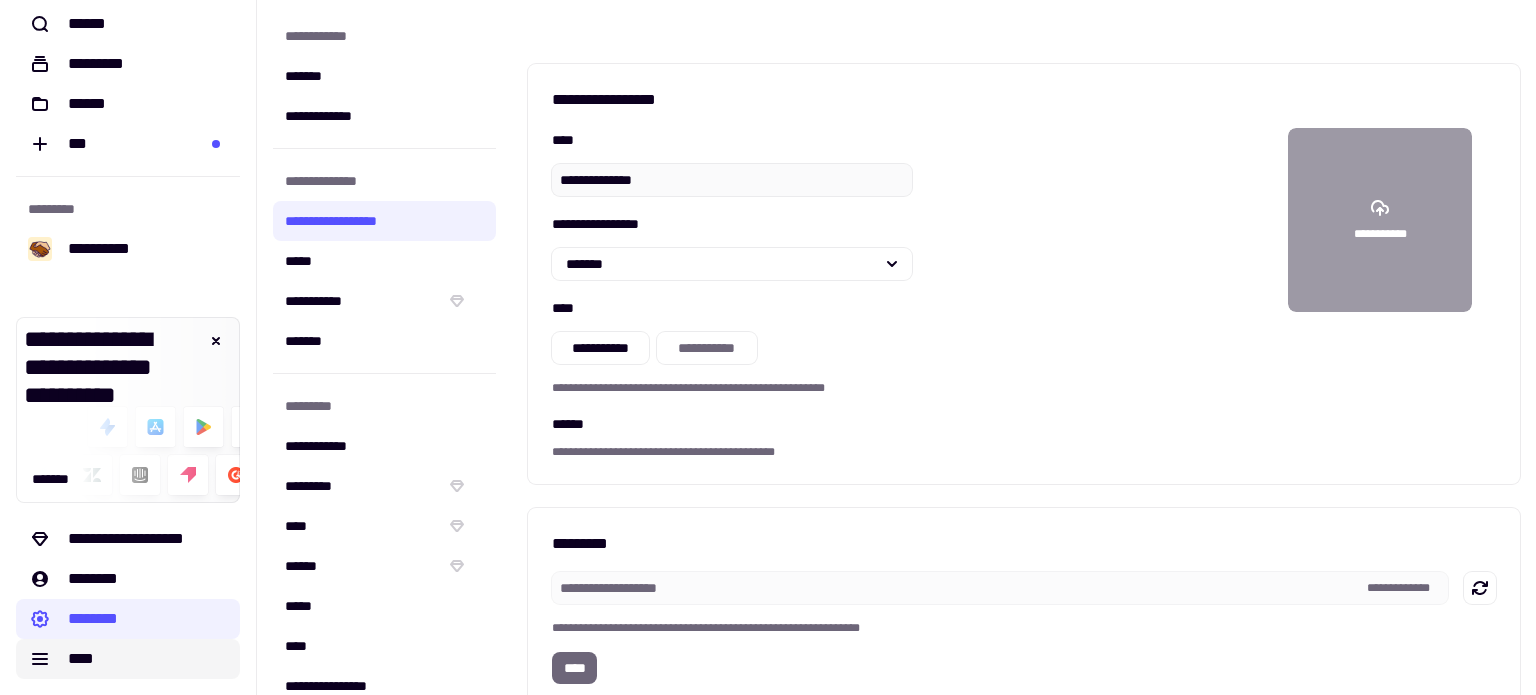 click on "****" 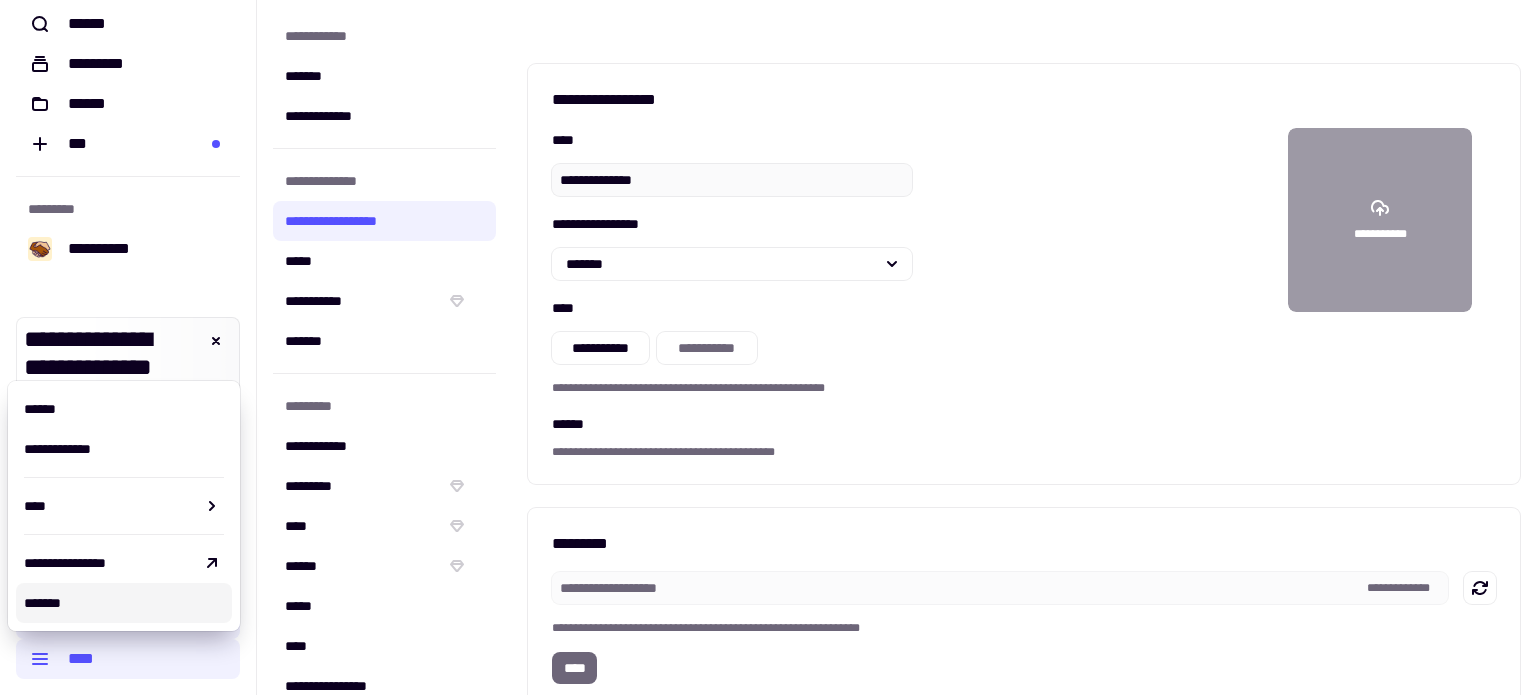 click on "*******" at bounding box center [42, 603] 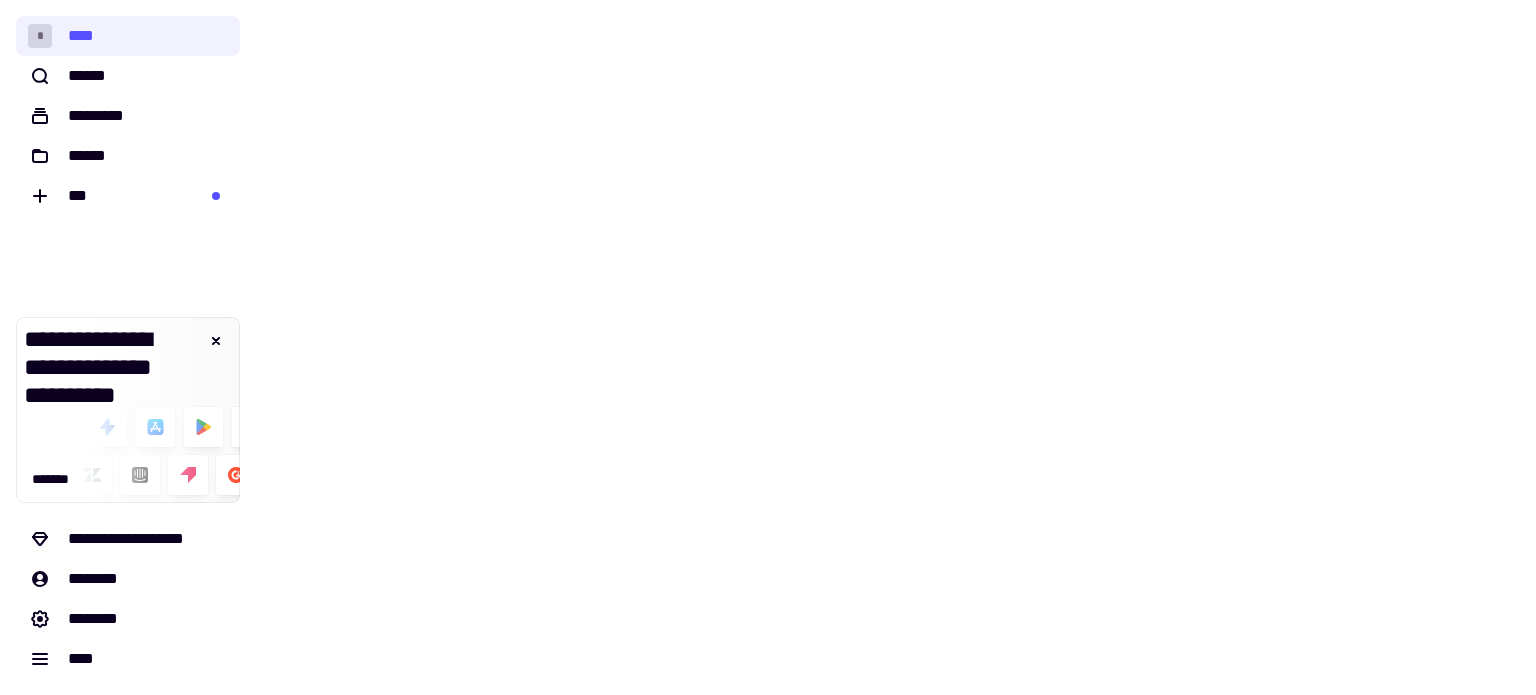 scroll, scrollTop: 0, scrollLeft: 0, axis: both 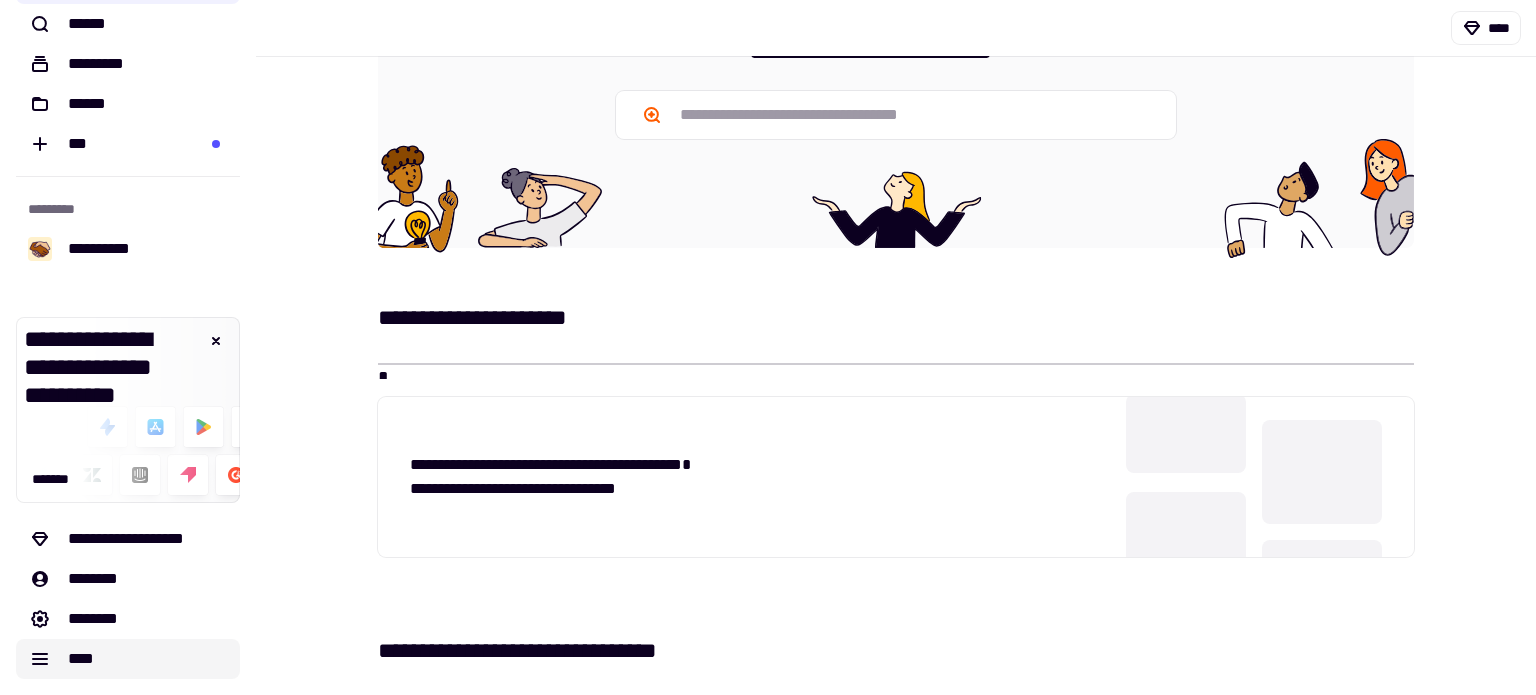 click on "****" 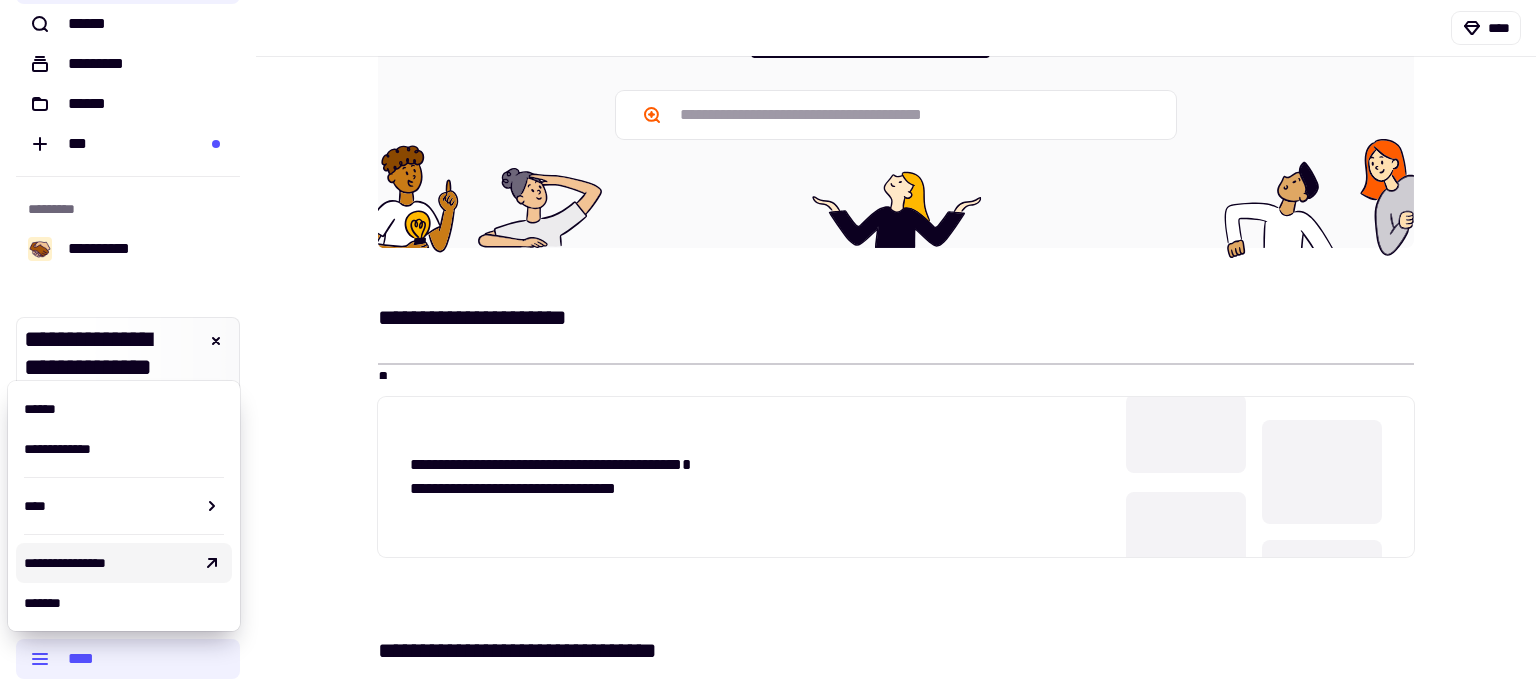 click on "**********" at bounding box center (65, 563) 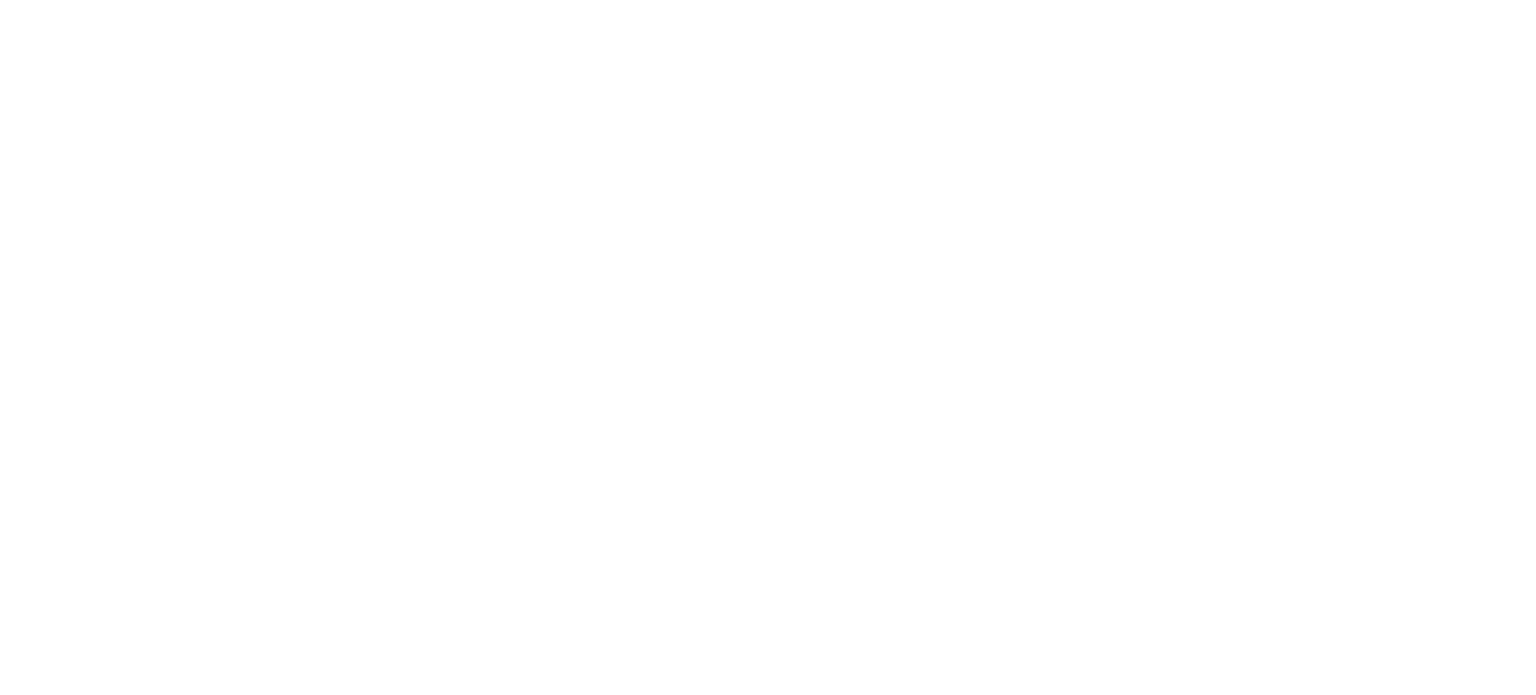 scroll, scrollTop: 0, scrollLeft: 0, axis: both 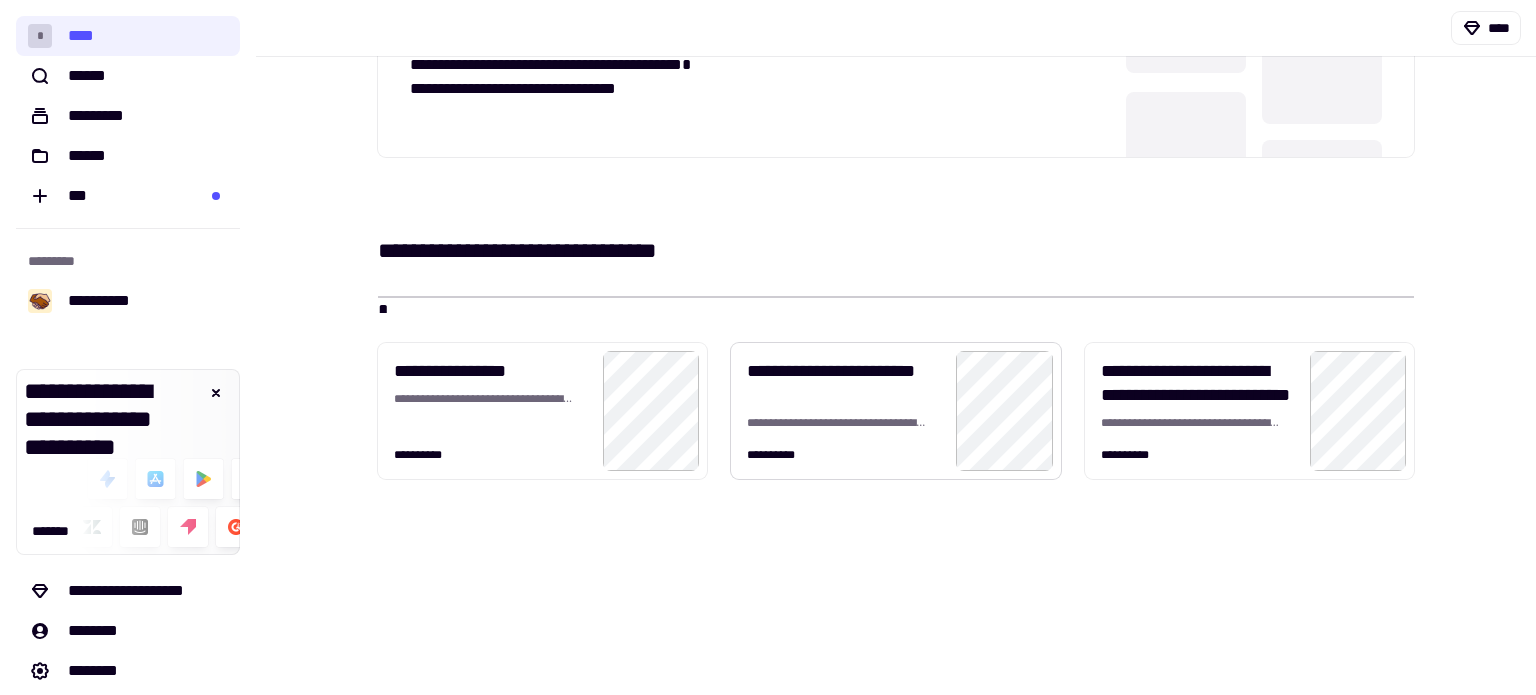 click on "**********" at bounding box center (843, 419) 